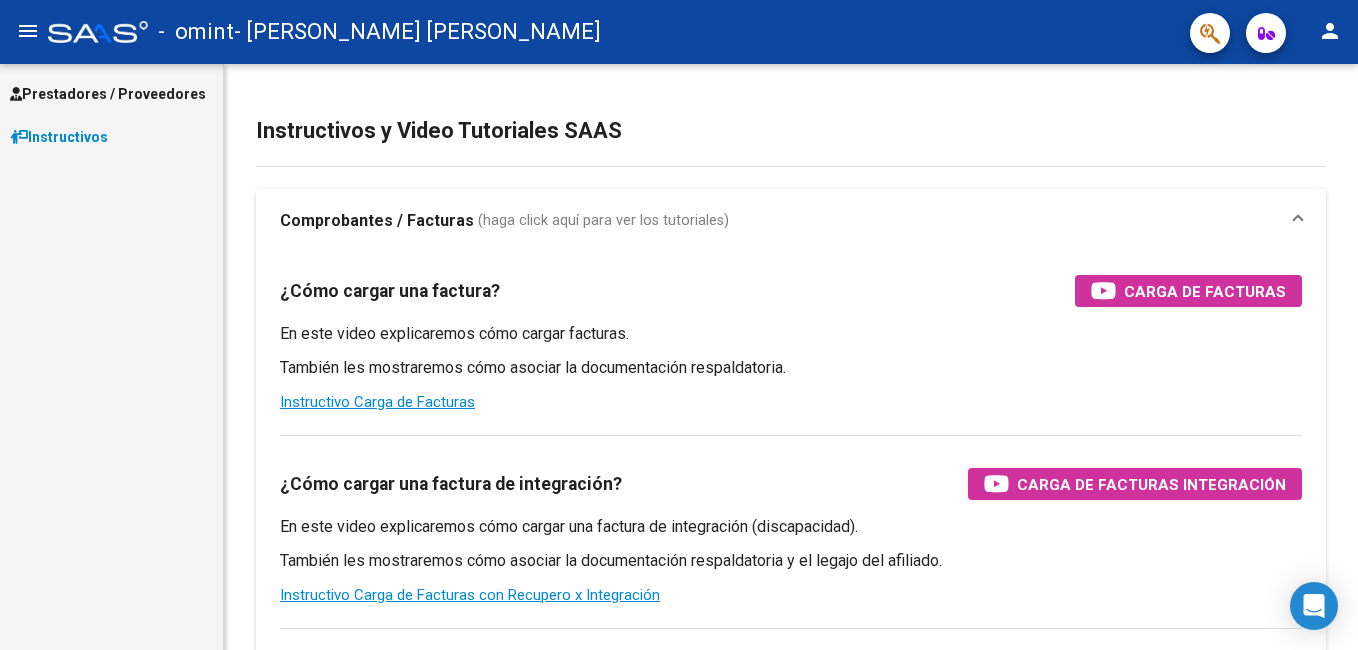 scroll, scrollTop: 0, scrollLeft: 0, axis: both 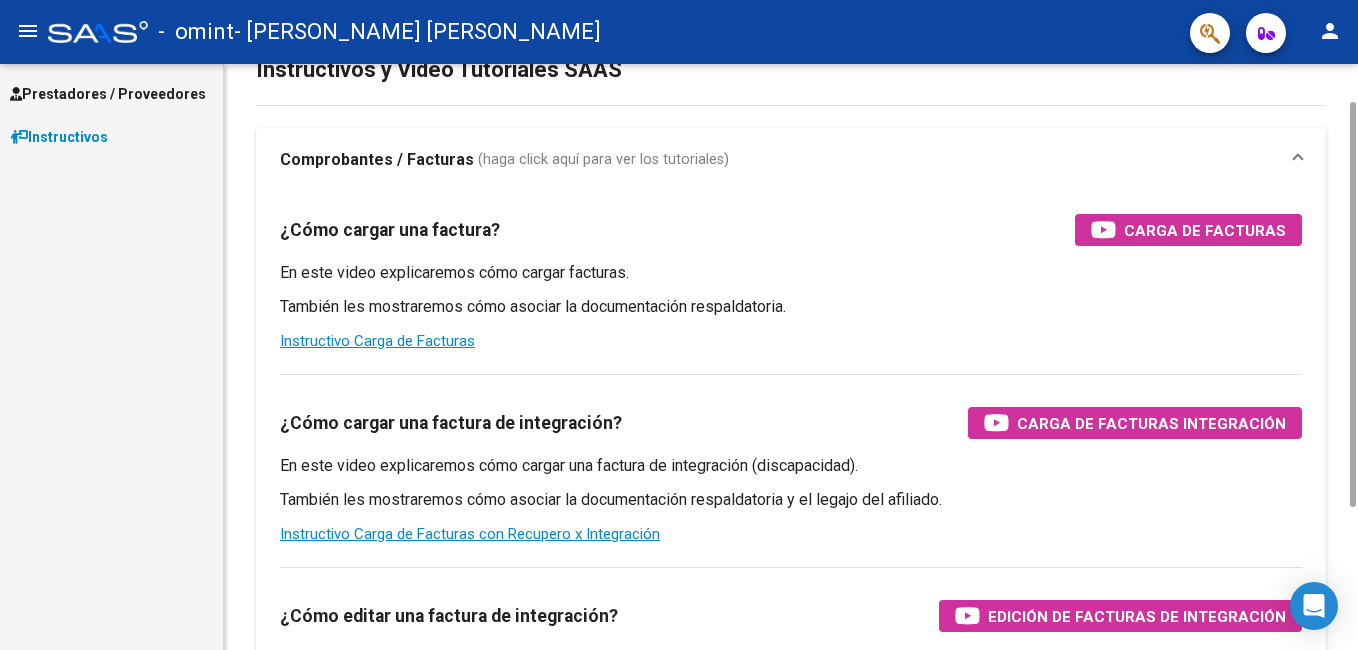 drag, startPoint x: 1352, startPoint y: 183, endPoint x: 1361, endPoint y: 224, distance: 41.976185 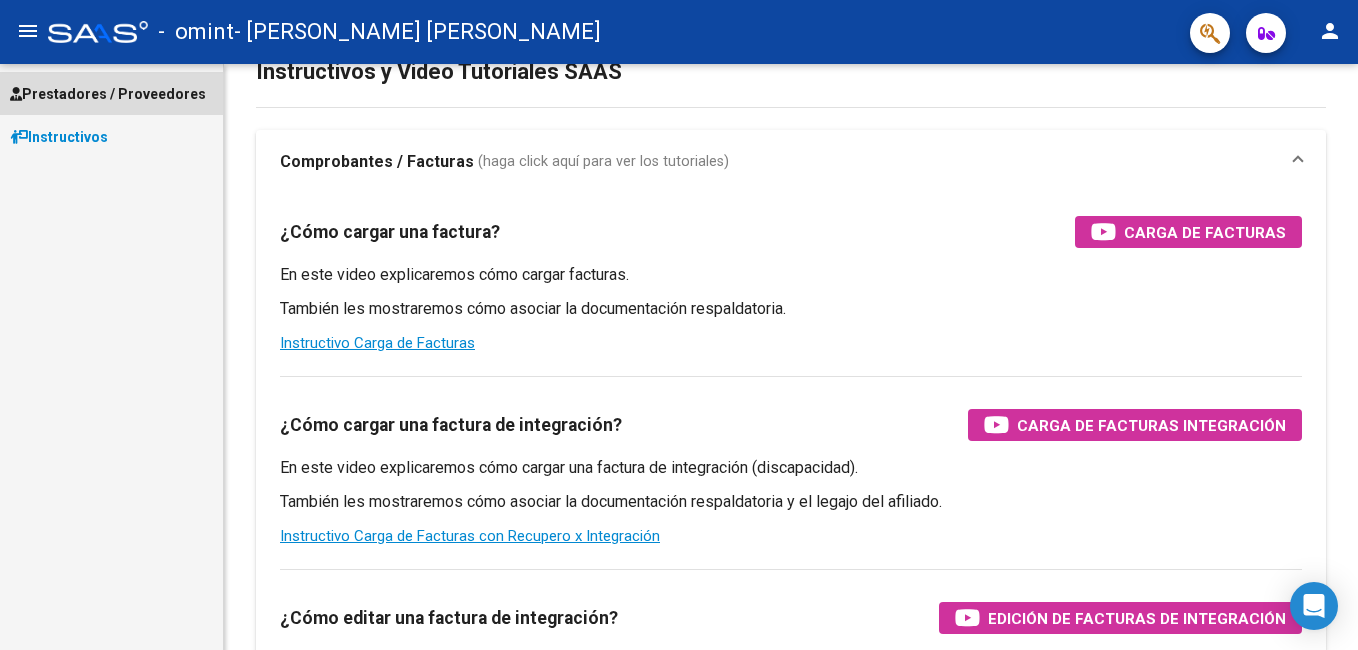 click on "Prestadores / Proveedores" at bounding box center [108, 94] 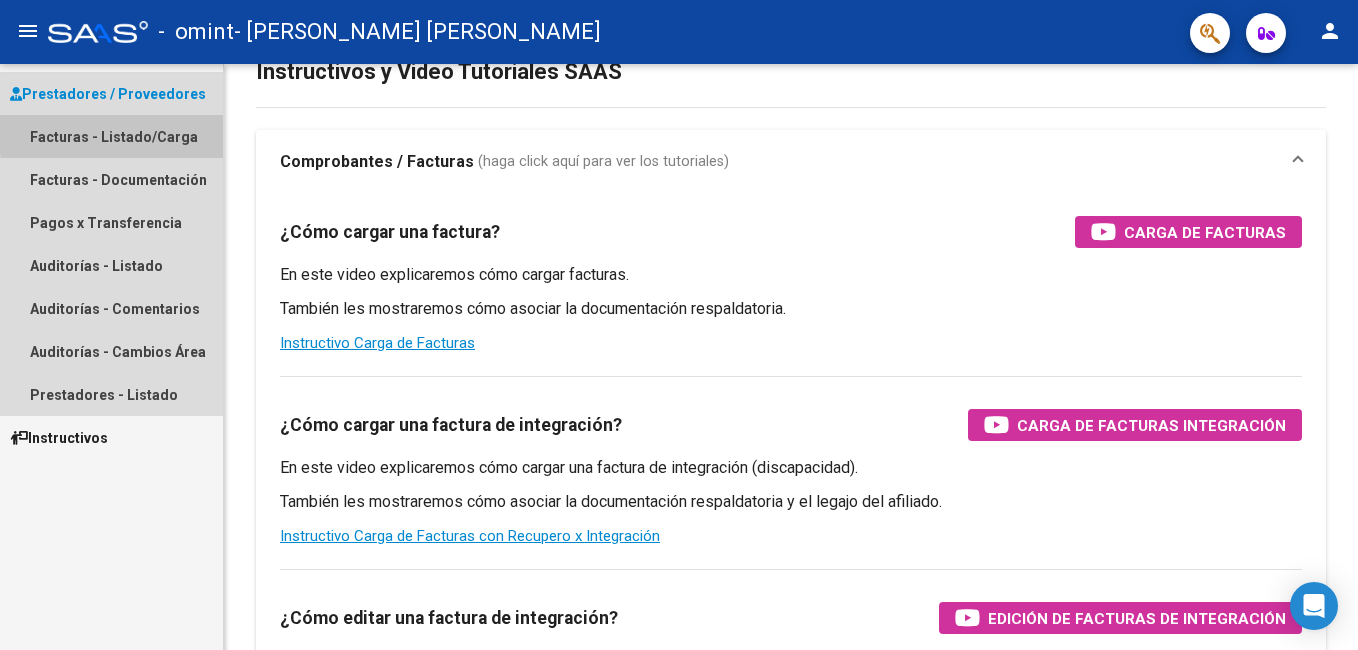 click on "Facturas - Listado/Carga" at bounding box center [111, 136] 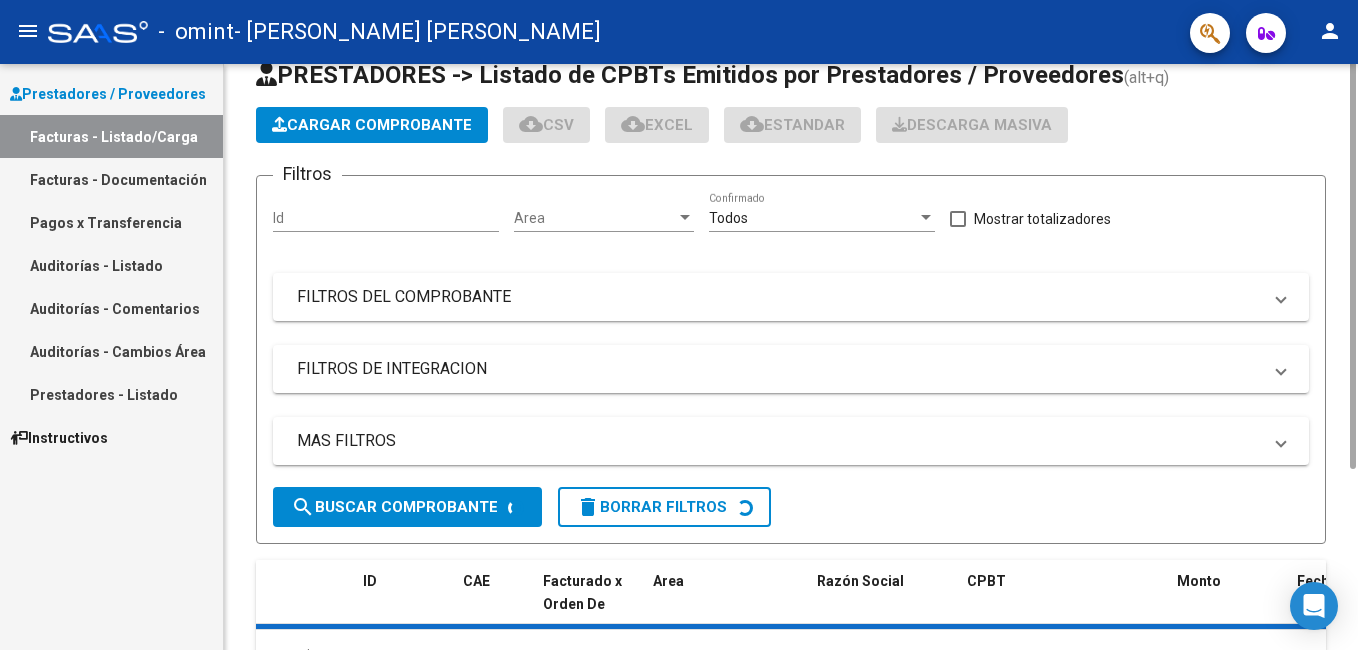 scroll, scrollTop: 0, scrollLeft: 0, axis: both 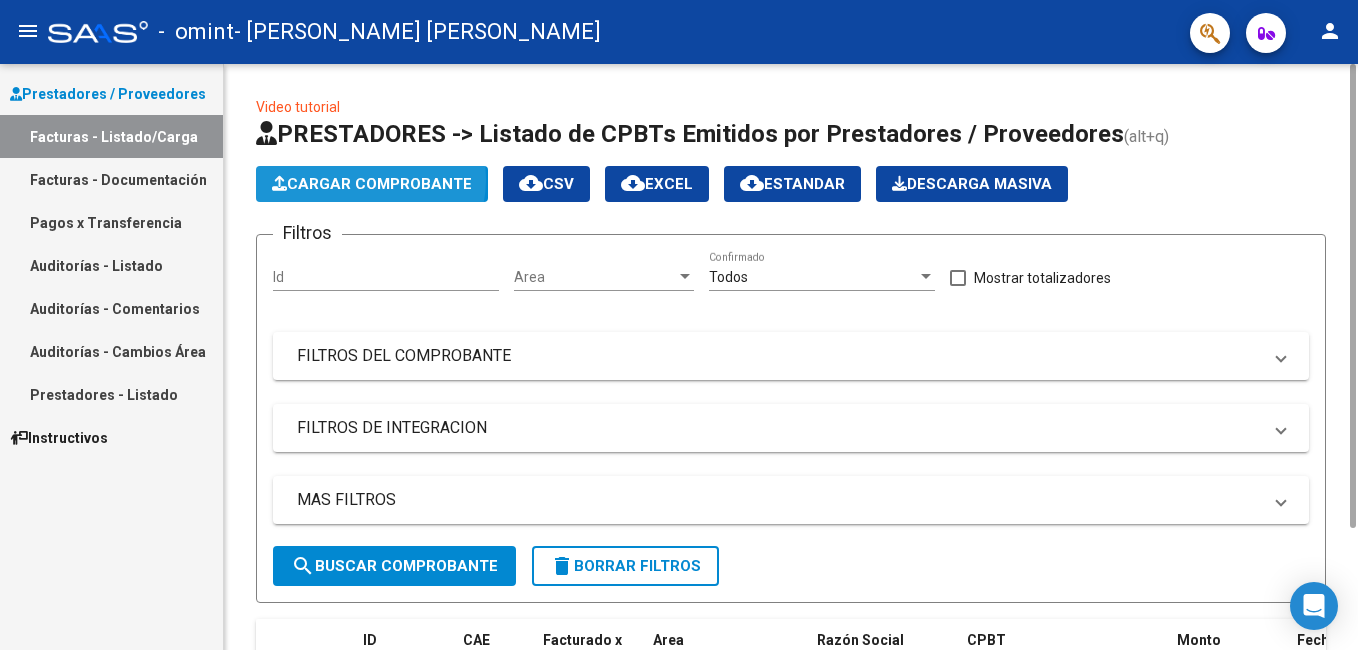 click on "Cargar Comprobante" 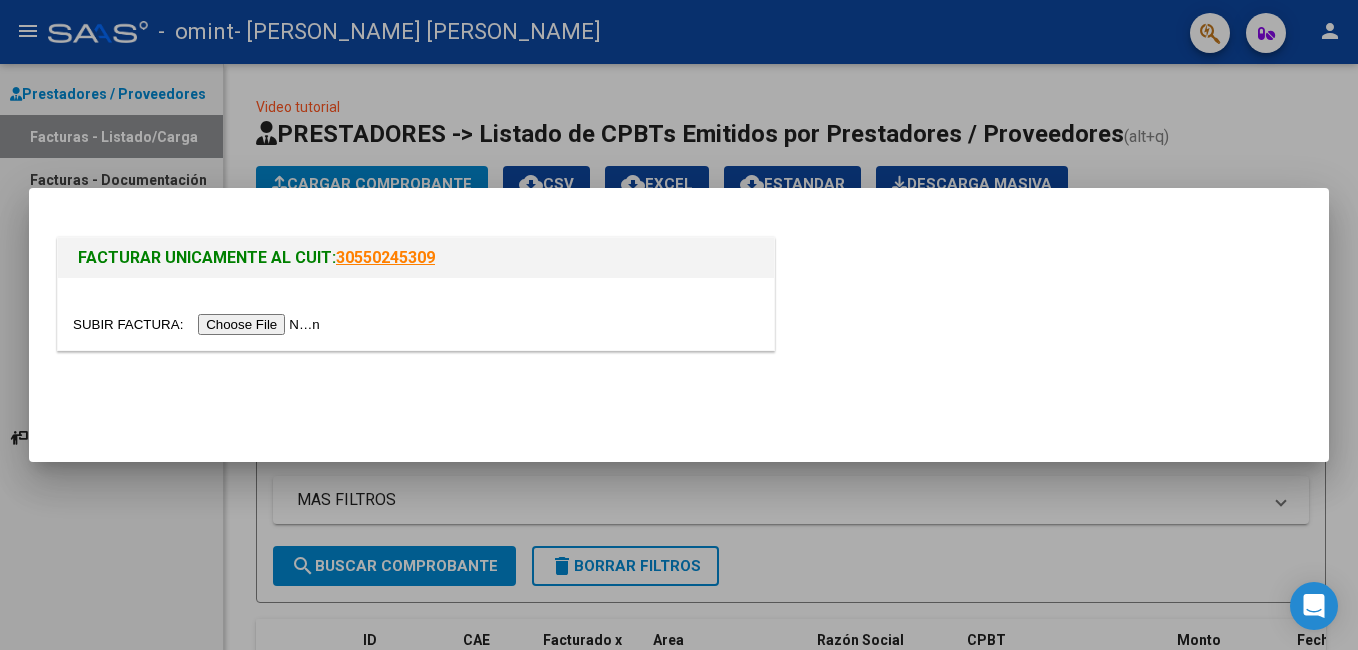 click at bounding box center [199, 324] 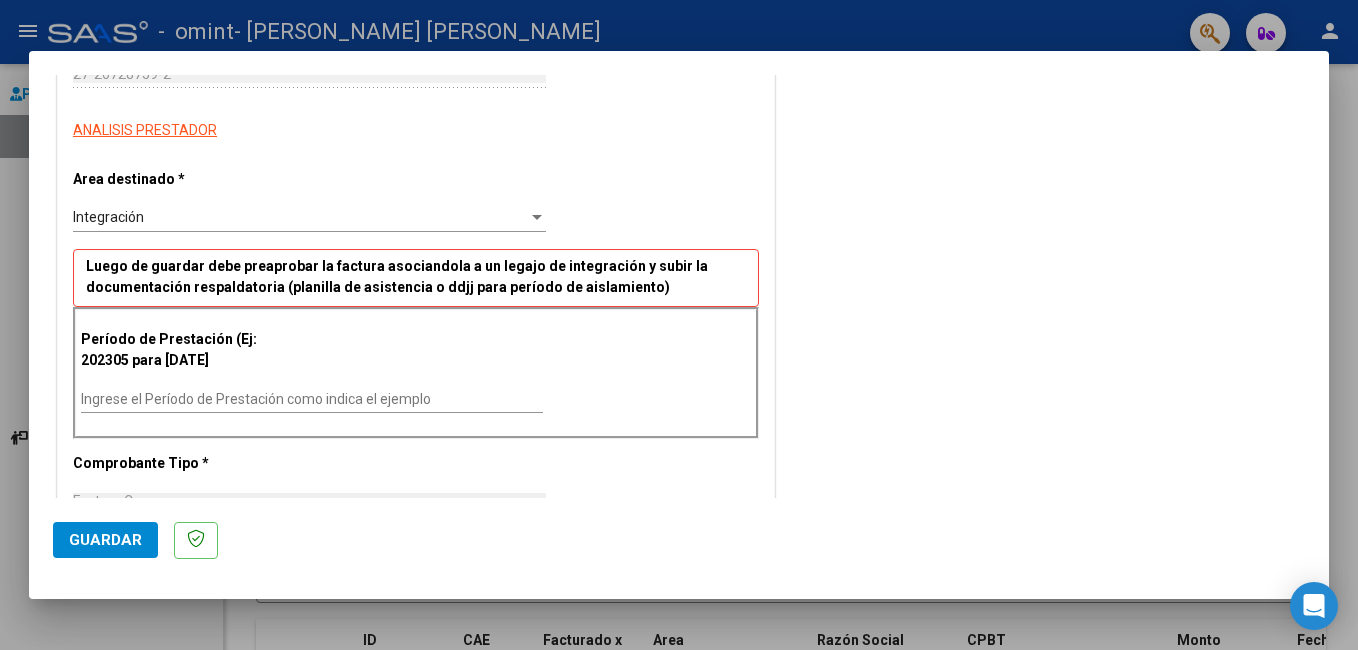 scroll, scrollTop: 331, scrollLeft: 0, axis: vertical 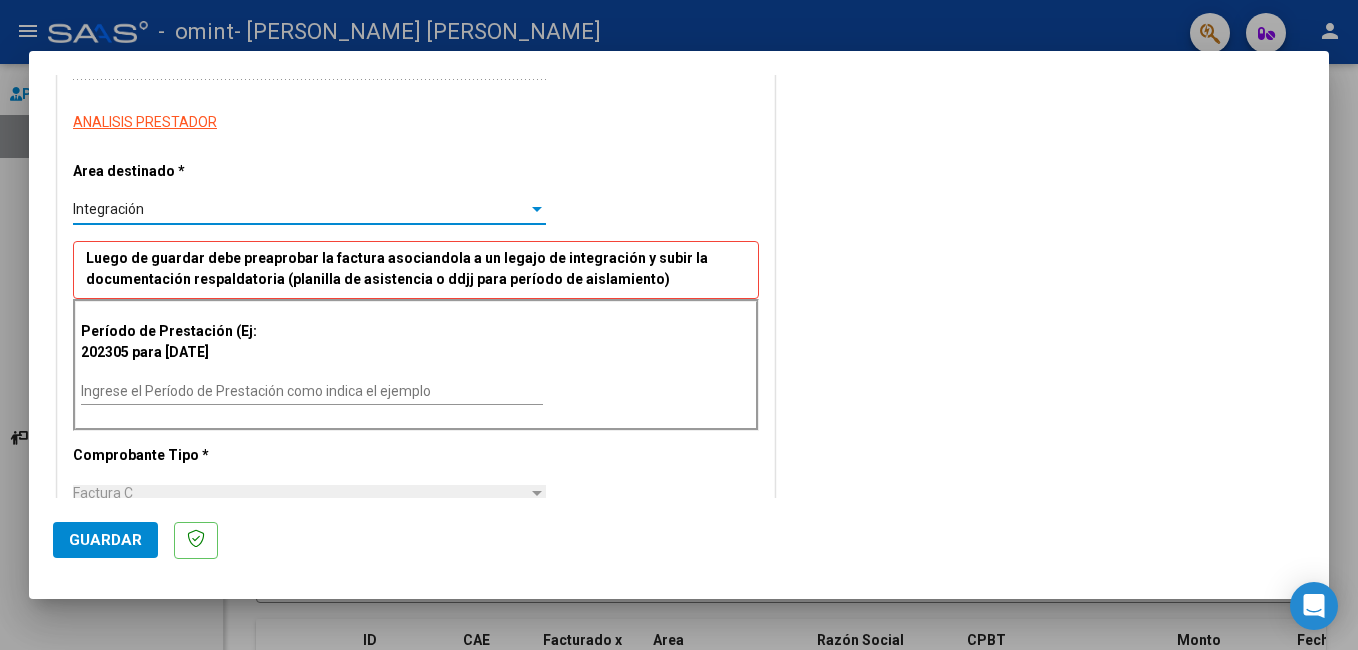 click at bounding box center [537, 210] 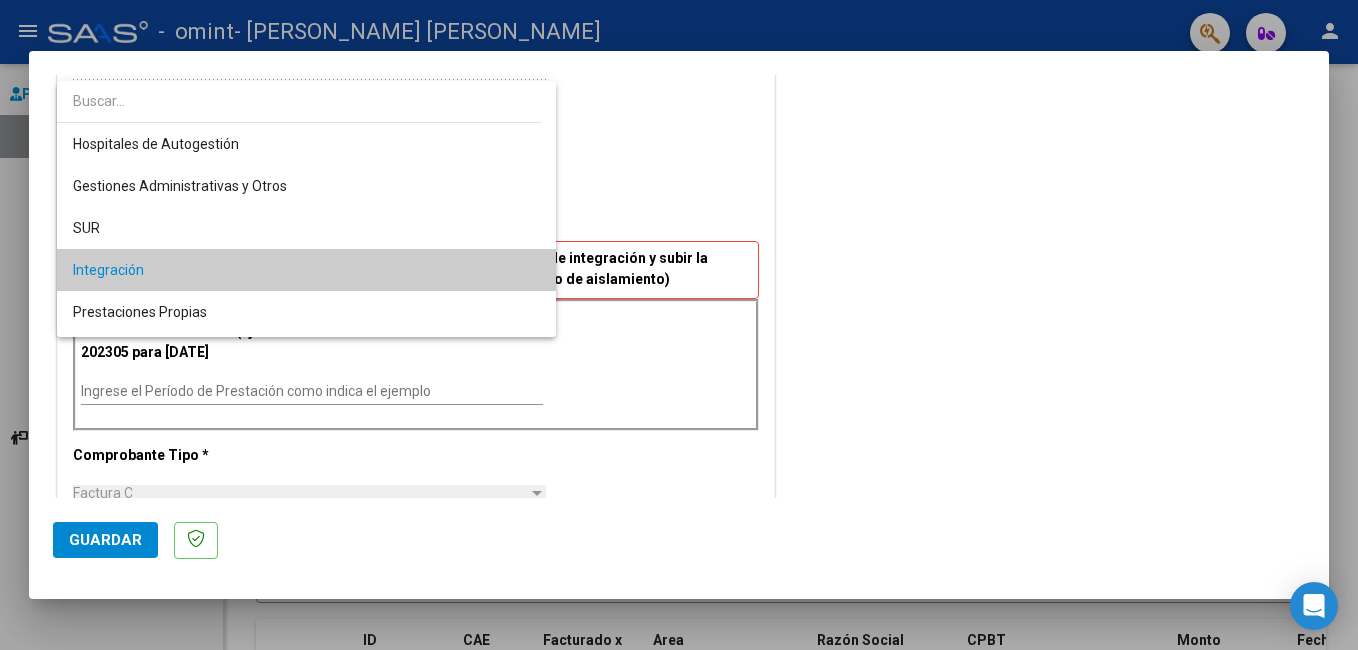 scroll, scrollTop: 61, scrollLeft: 0, axis: vertical 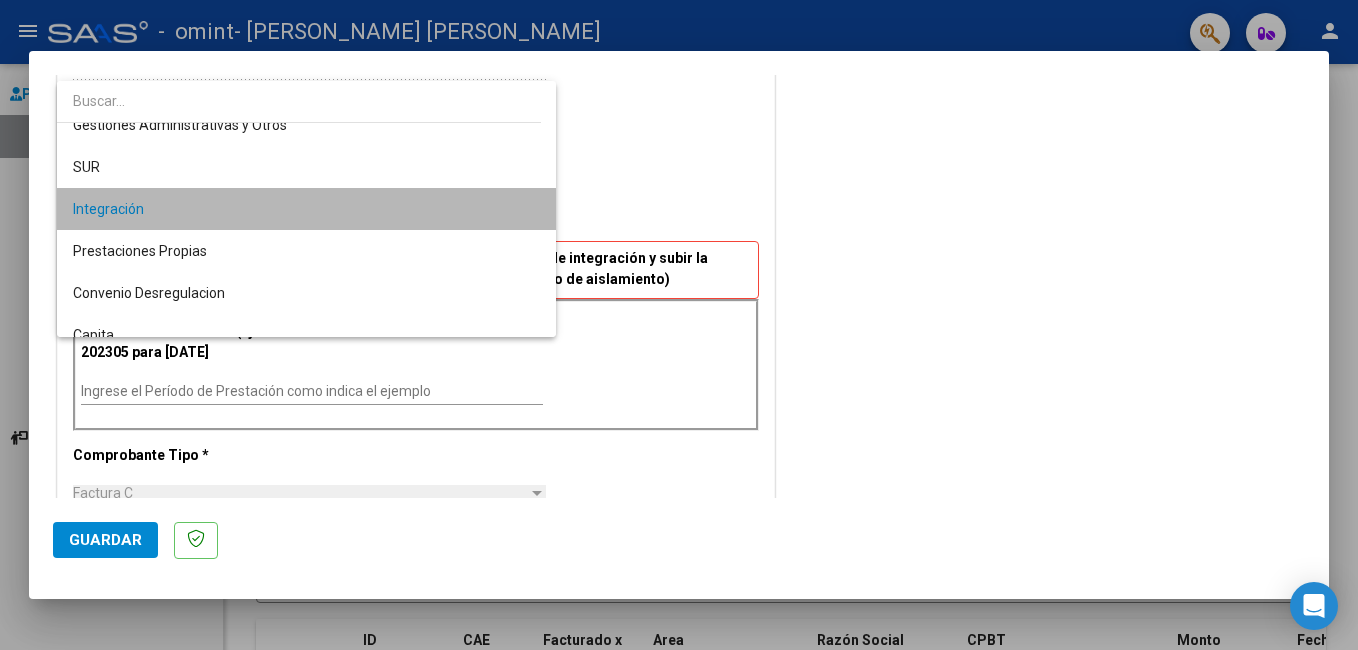 click on "Integración" at bounding box center (306, 209) 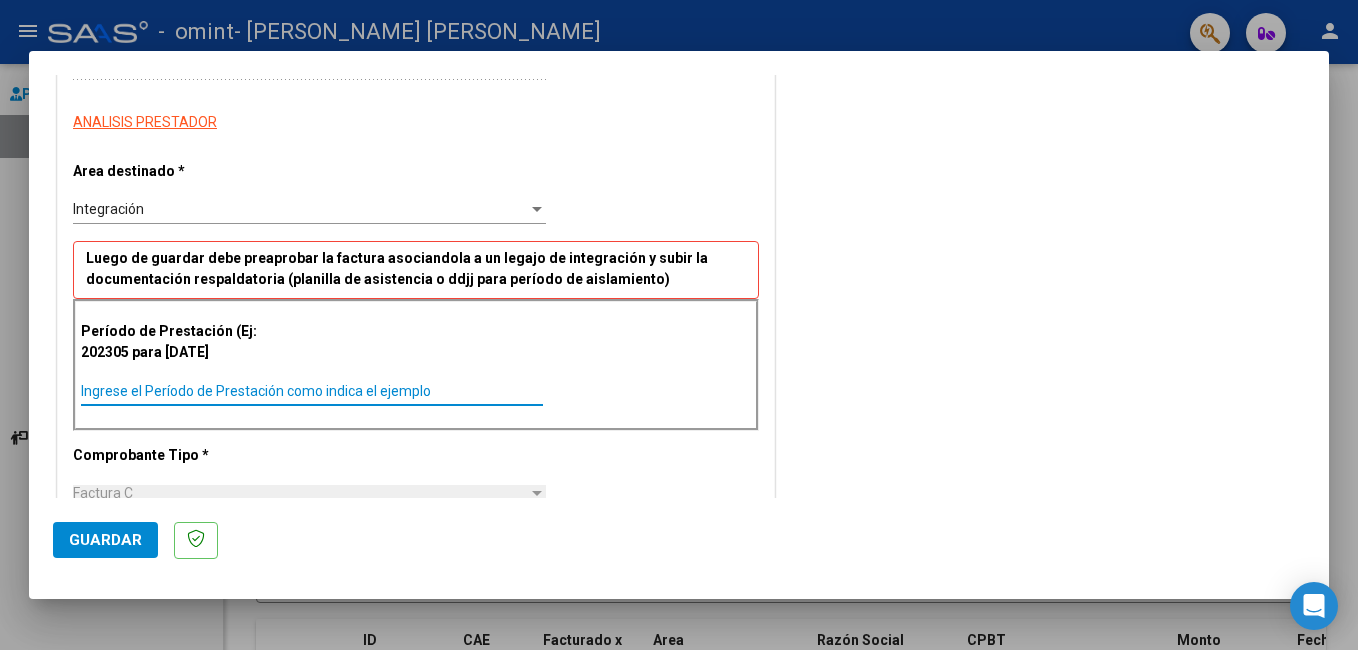 click on "Ingrese el Período de Prestación como indica el ejemplo" at bounding box center [312, 391] 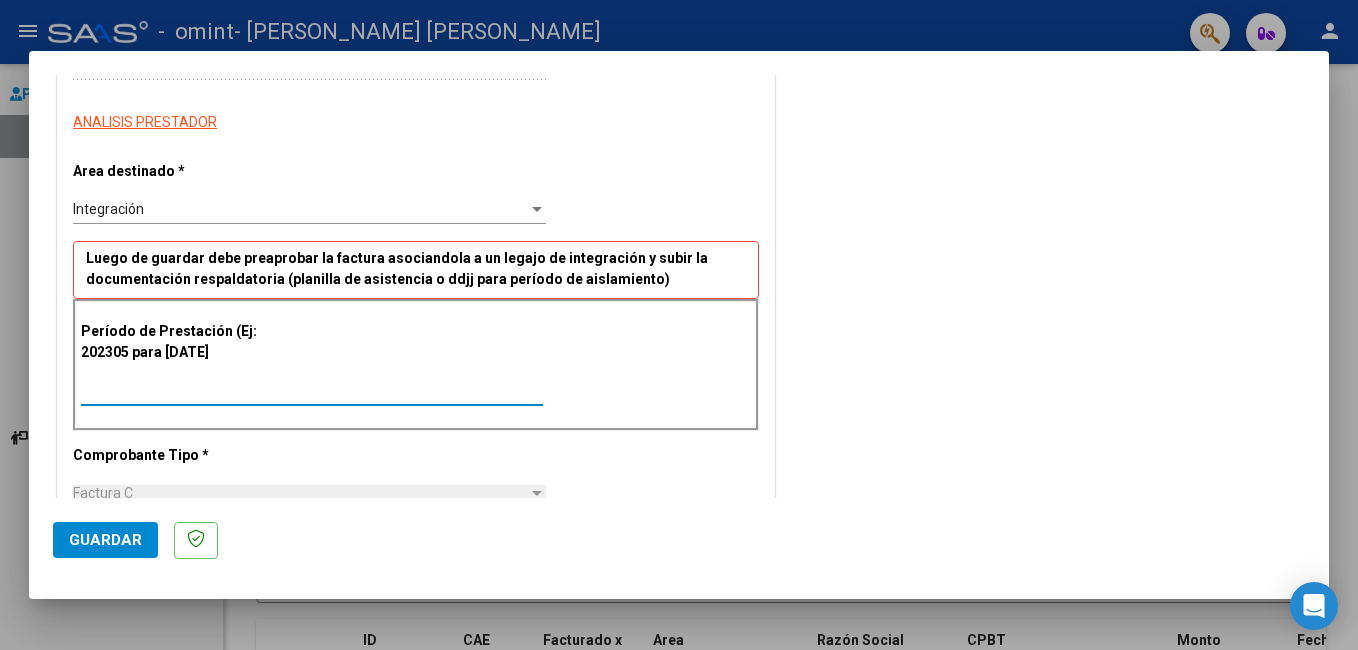 type on "202506" 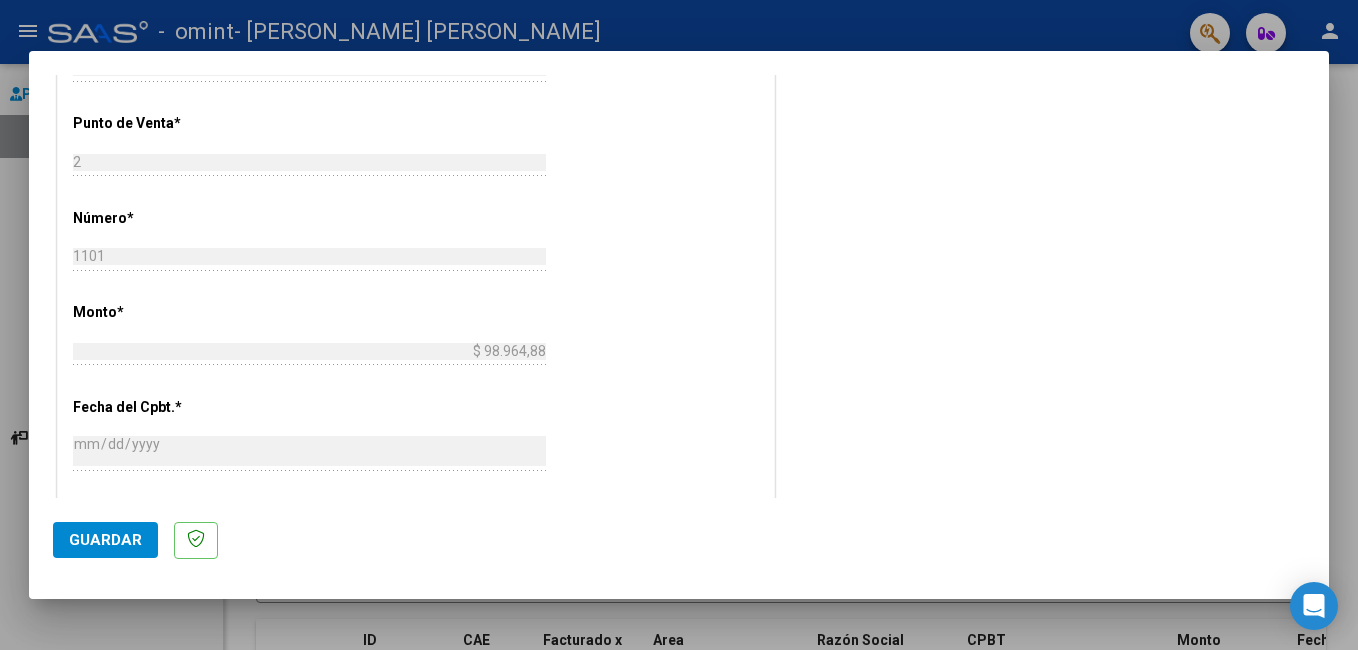 scroll, scrollTop: 761, scrollLeft: 0, axis: vertical 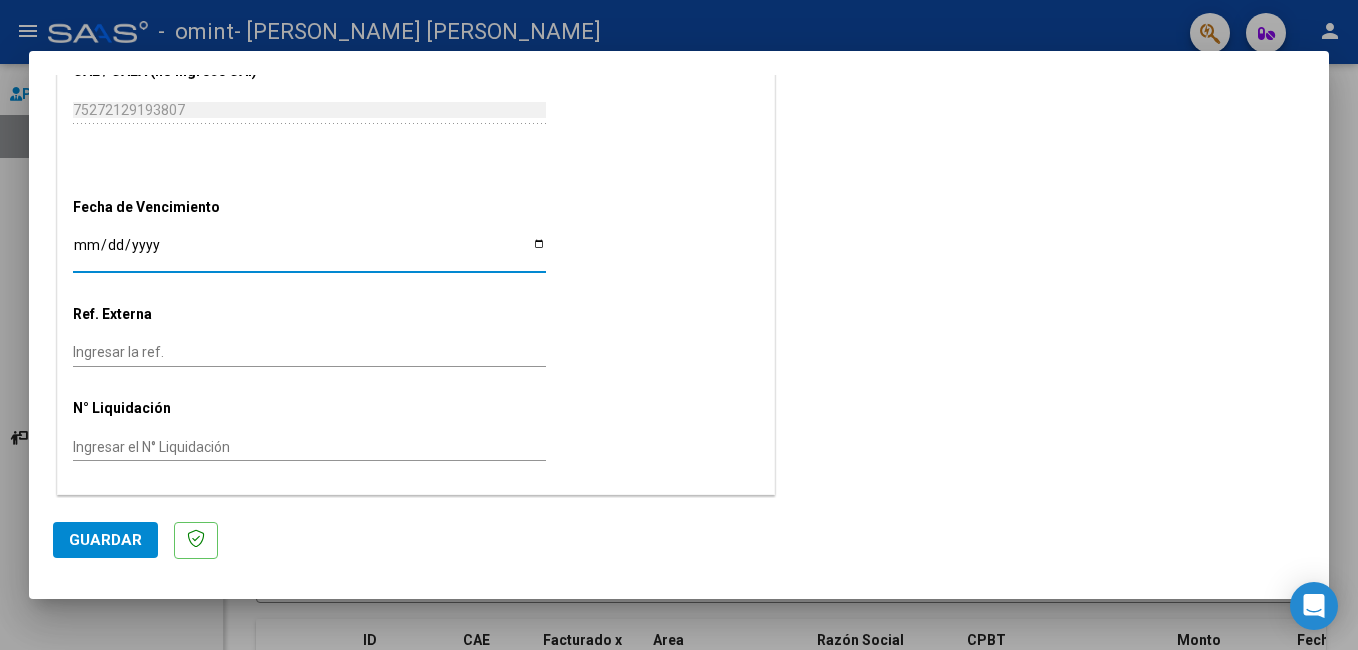 click on "Ingresar la fecha" at bounding box center [309, 252] 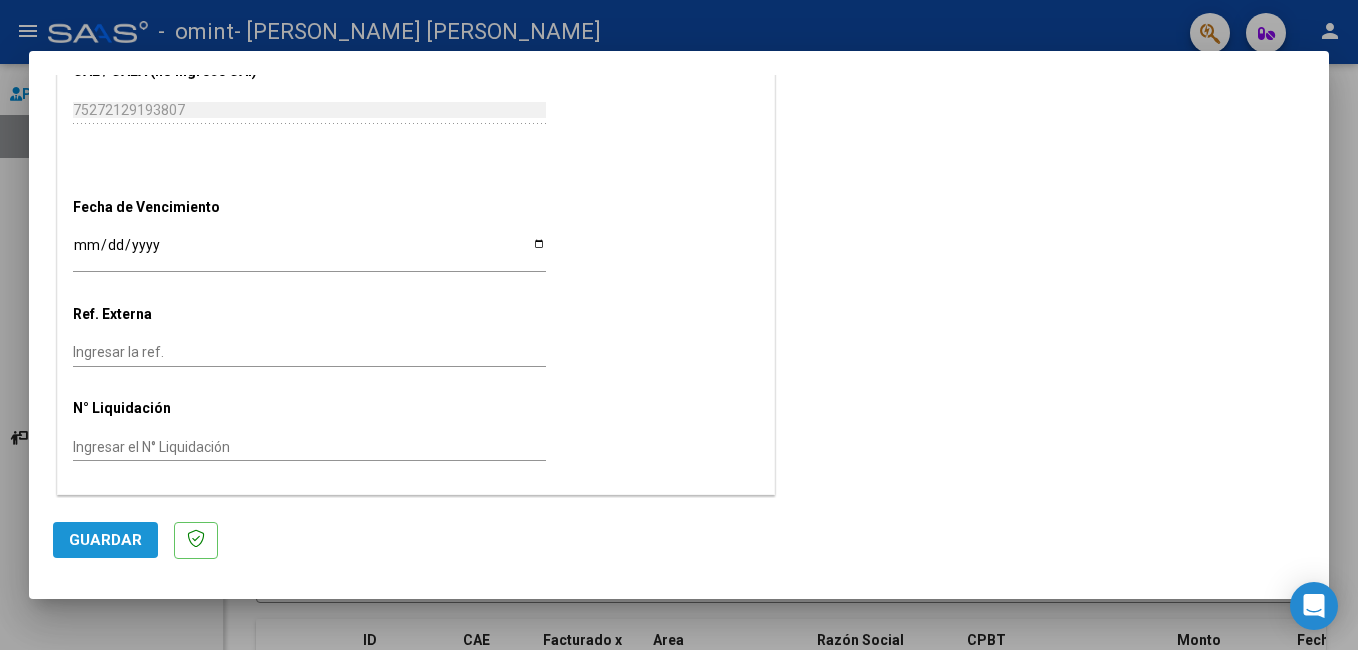 click on "Guardar" 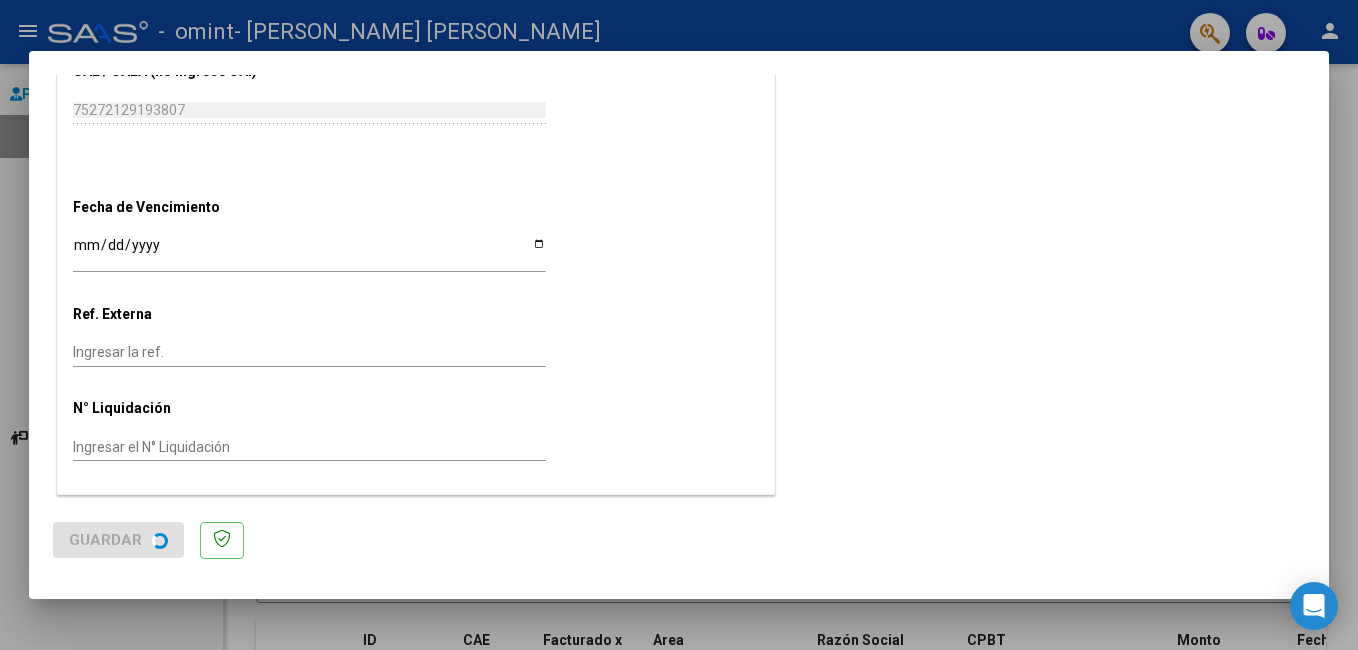 scroll, scrollTop: 0, scrollLeft: 0, axis: both 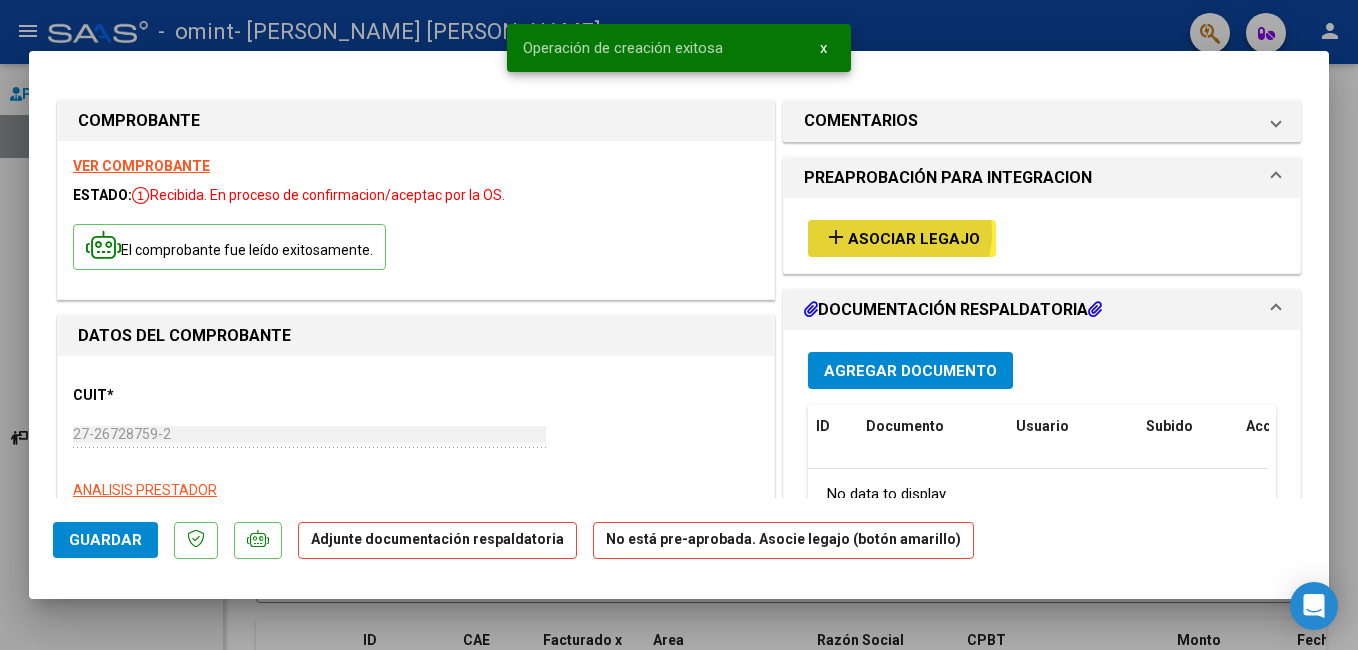 click on "Asociar Legajo" at bounding box center (914, 239) 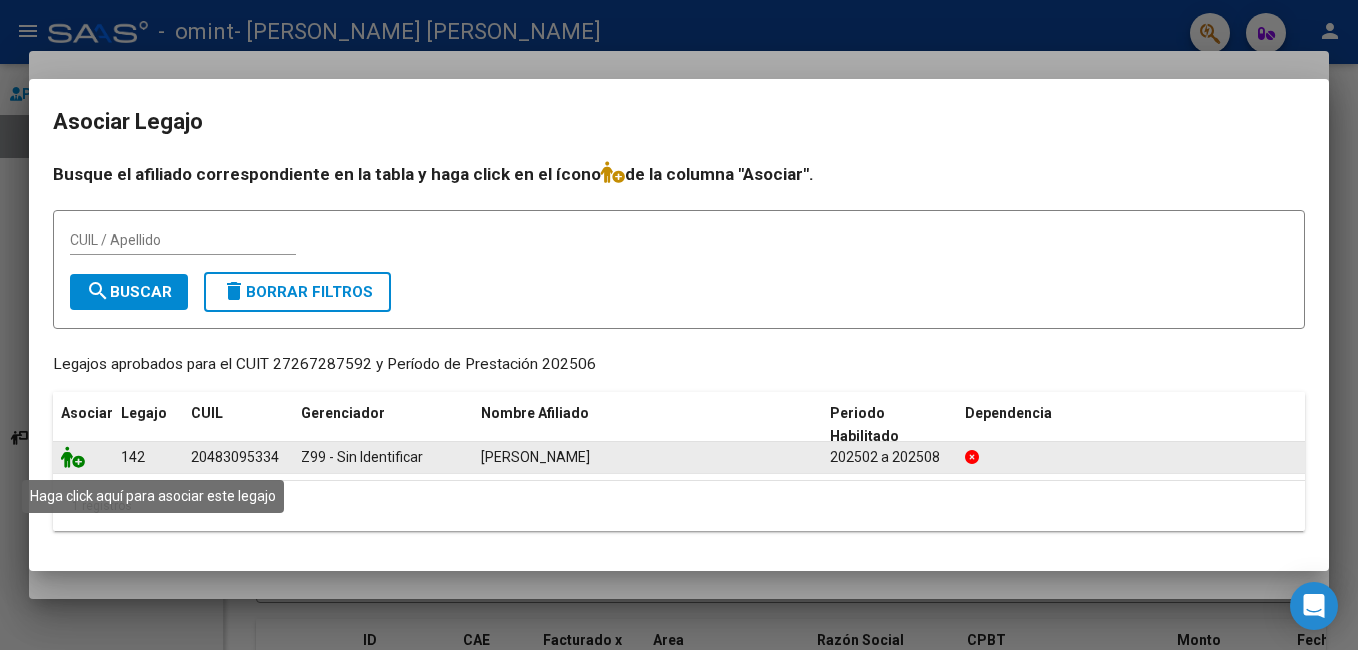 click 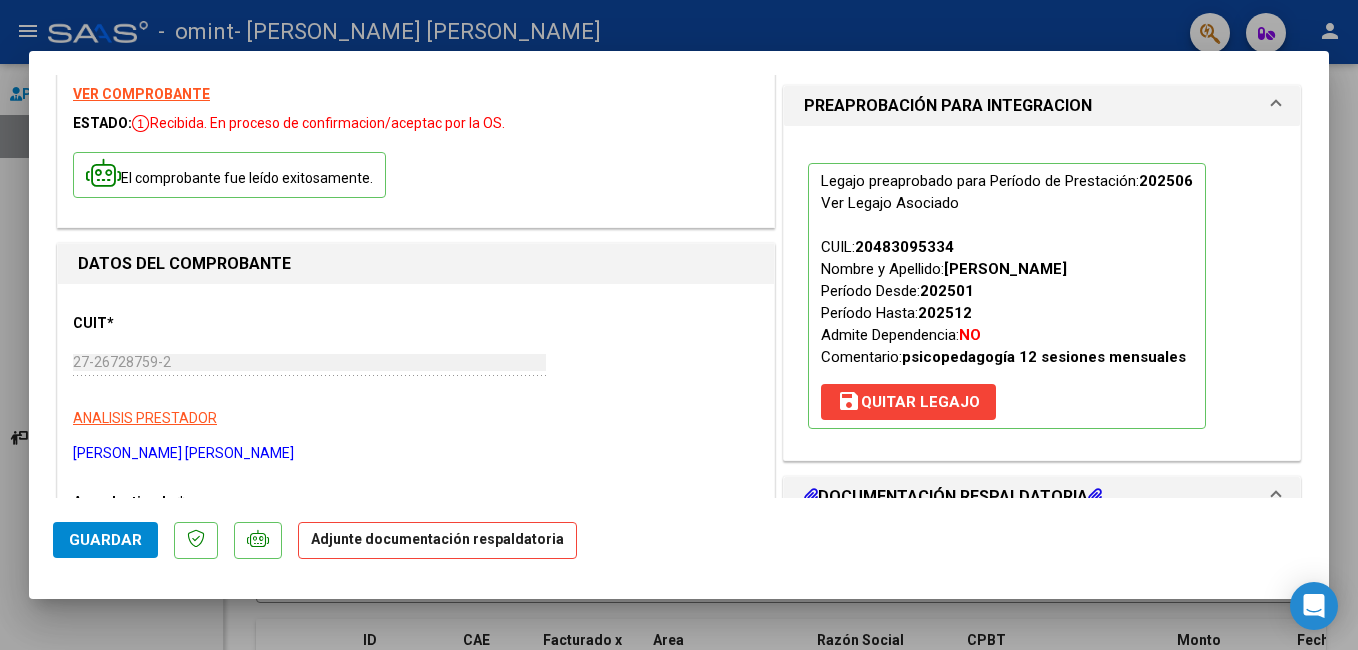 scroll, scrollTop: 85, scrollLeft: 0, axis: vertical 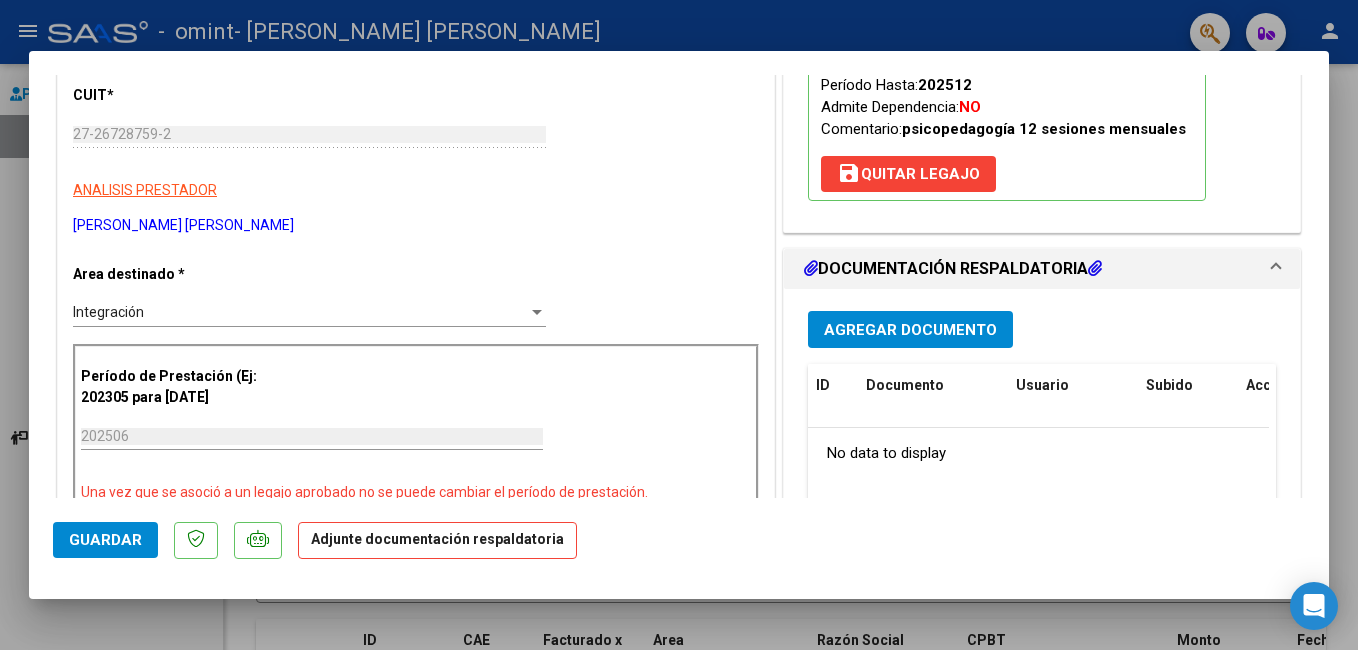 click on "DOCUMENTACIÓN RESPALDATORIA" at bounding box center [953, 269] 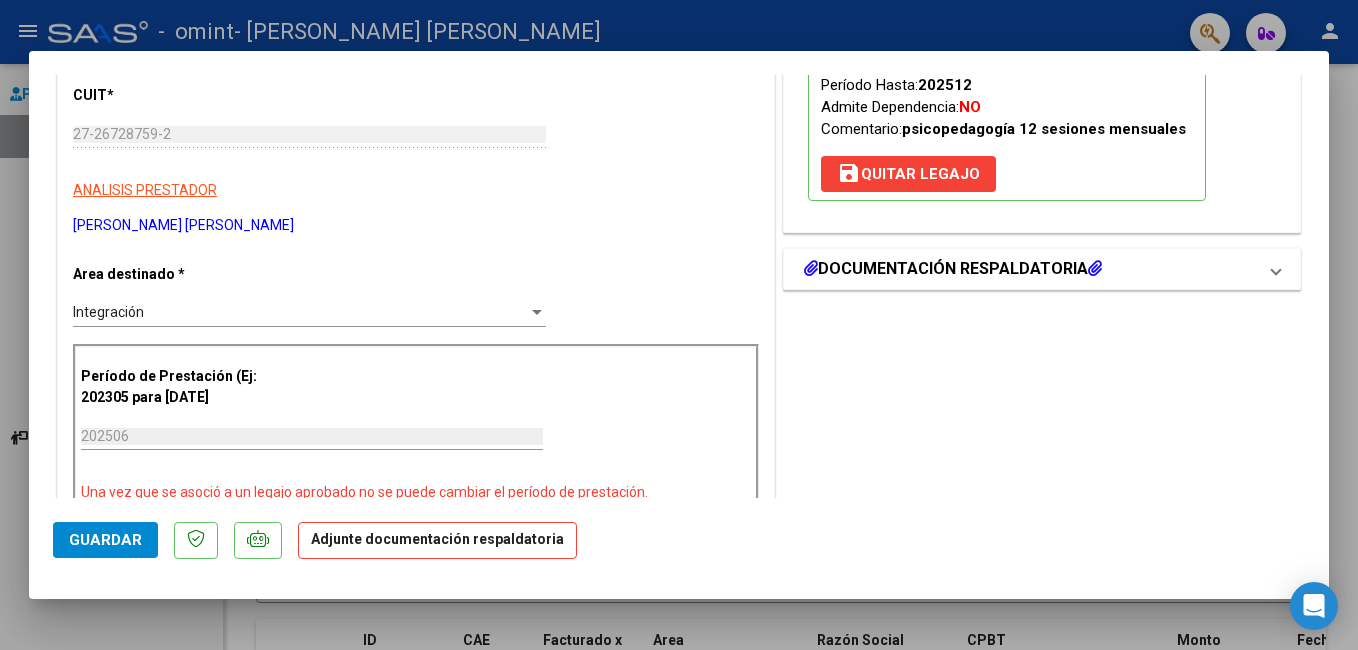 click on "DOCUMENTACIÓN RESPALDATORIA" at bounding box center (953, 269) 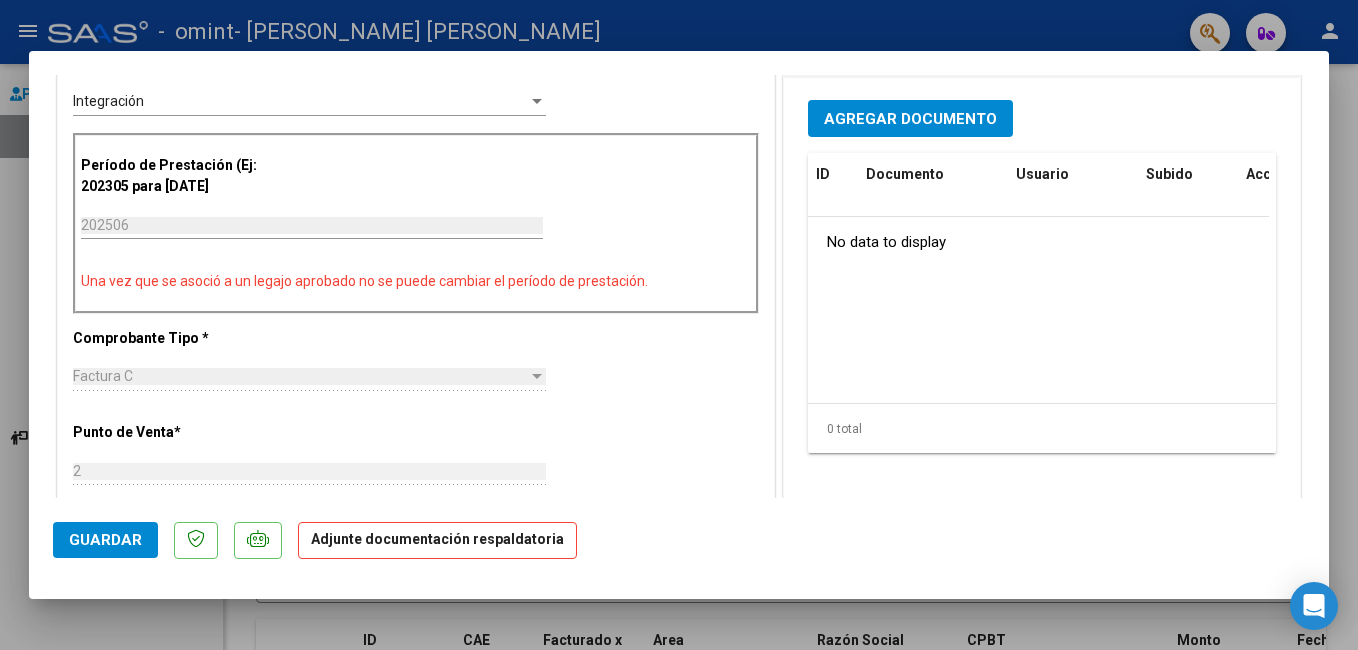 scroll, scrollTop: 515, scrollLeft: 0, axis: vertical 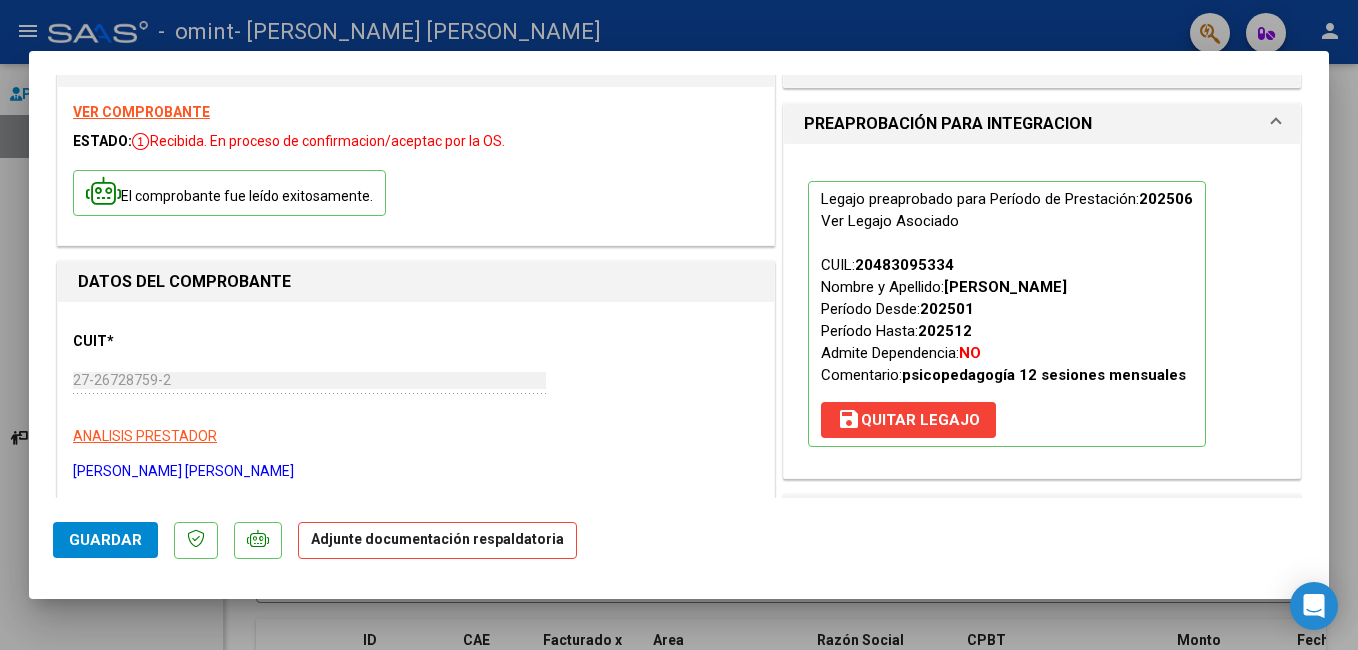 click on "Adjunte documentación respaldatoria" 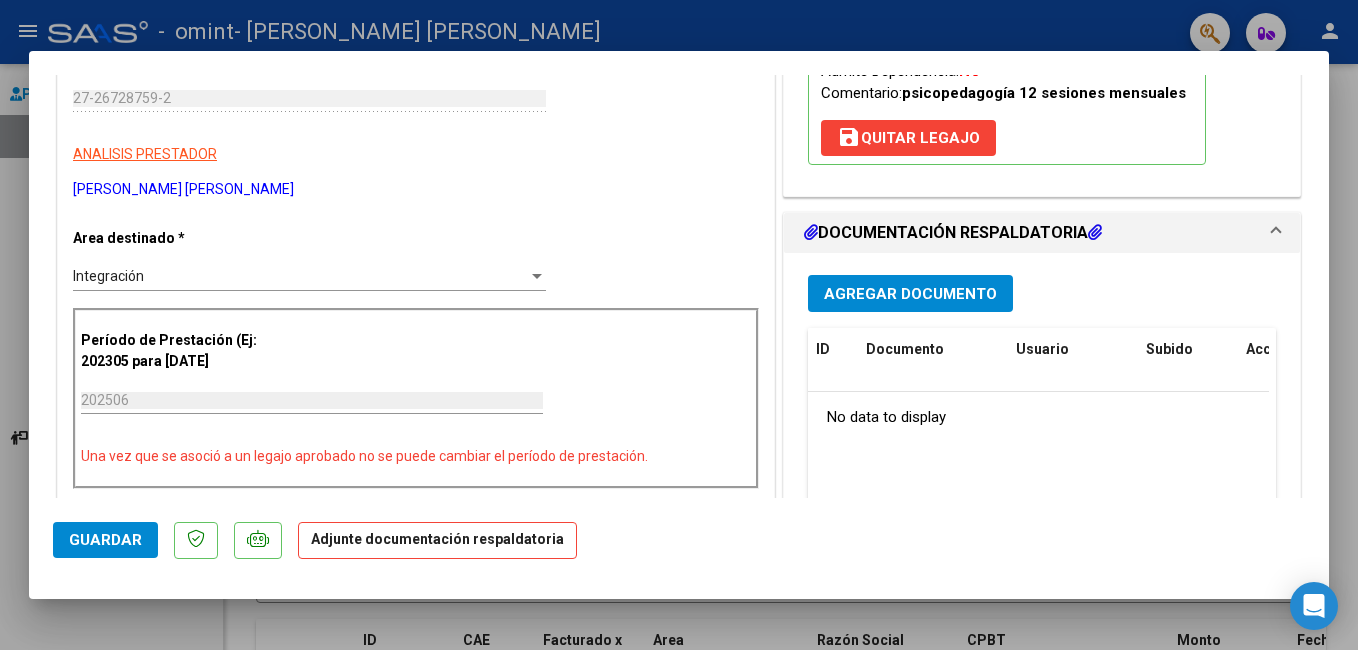 scroll, scrollTop: 340, scrollLeft: 0, axis: vertical 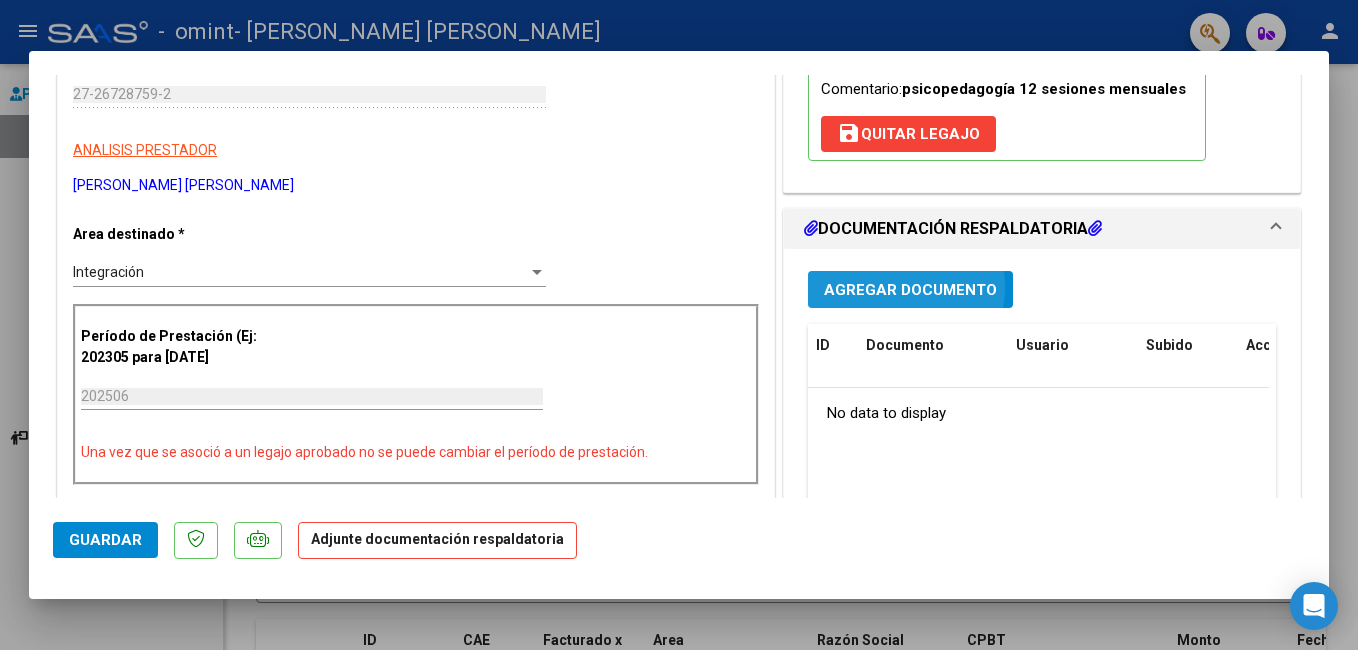 click on "Agregar Documento" at bounding box center (910, 290) 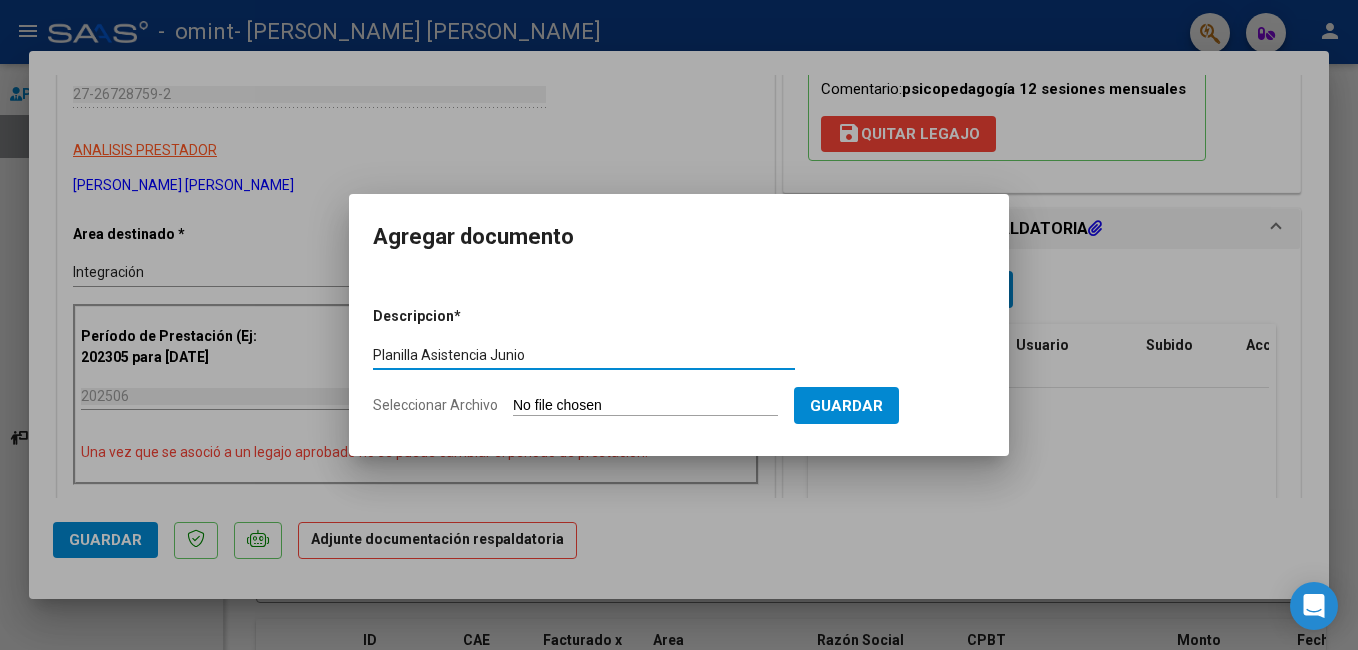 type on "Planilla Asistencia Junio" 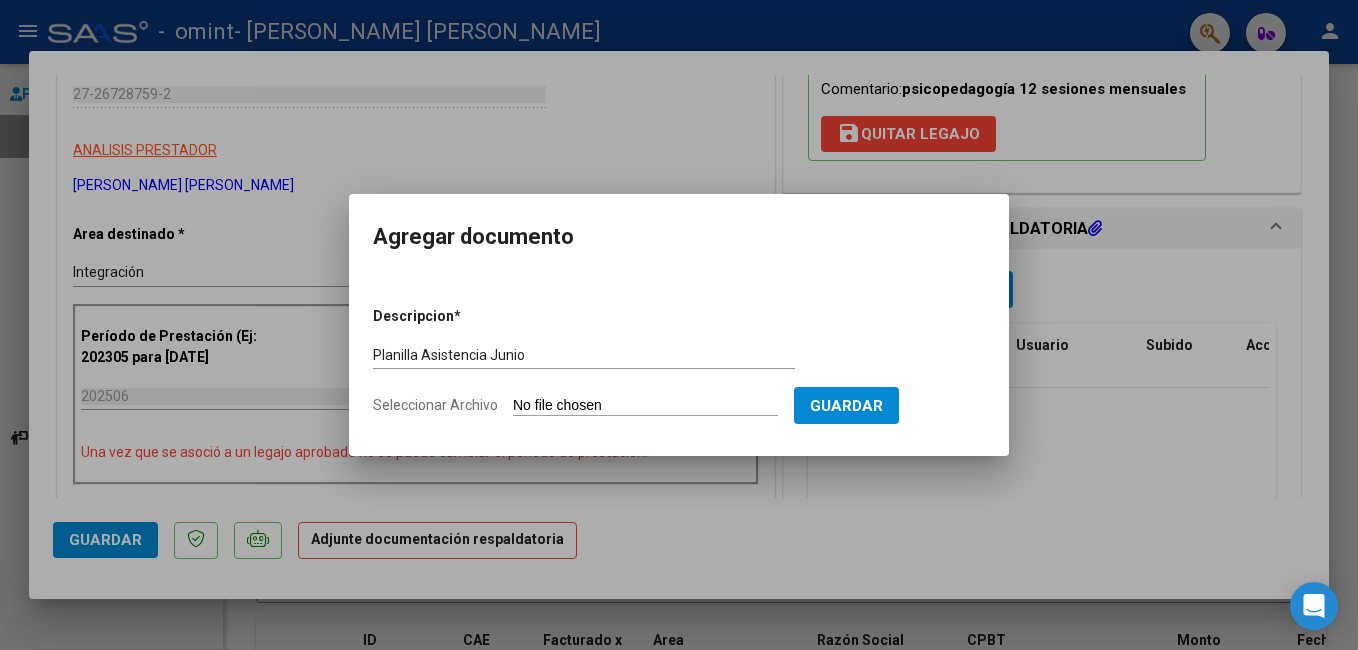 click on "Descripcion  *   Planilla Asistencia Junio Escriba aquí una descripcion  Seleccionar Archivo Guardar" at bounding box center [679, 361] 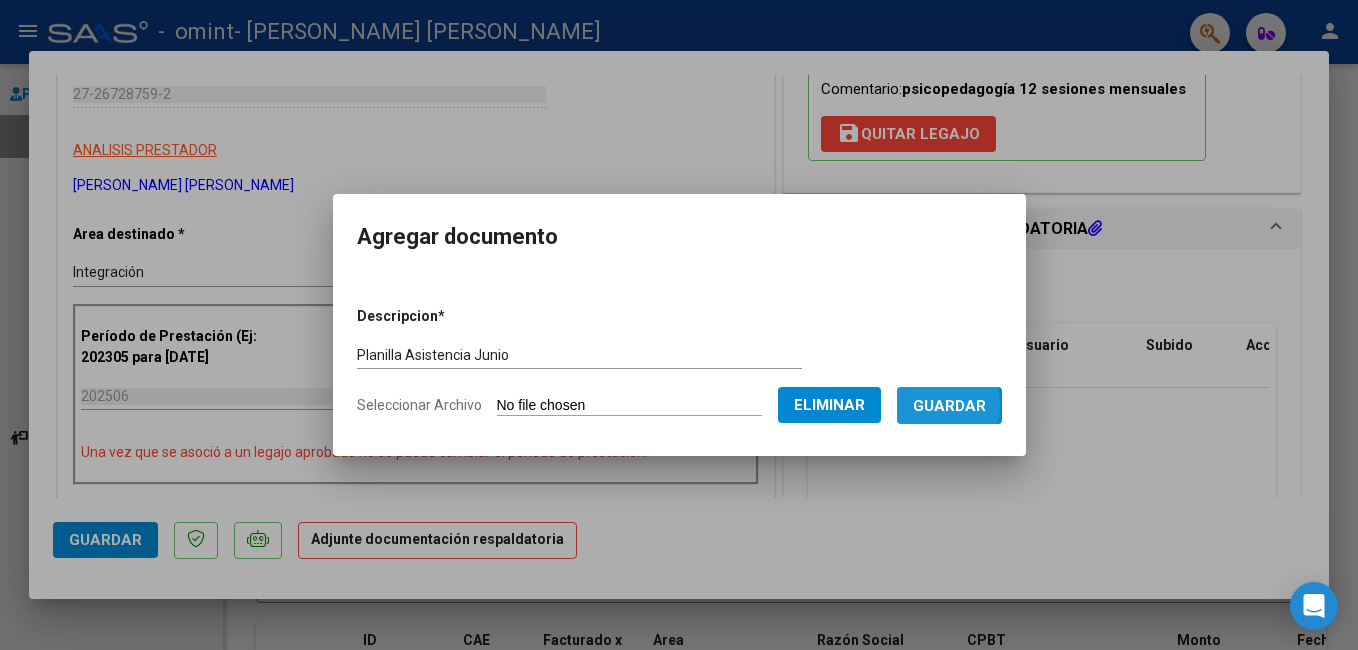 click on "Guardar" at bounding box center (949, 406) 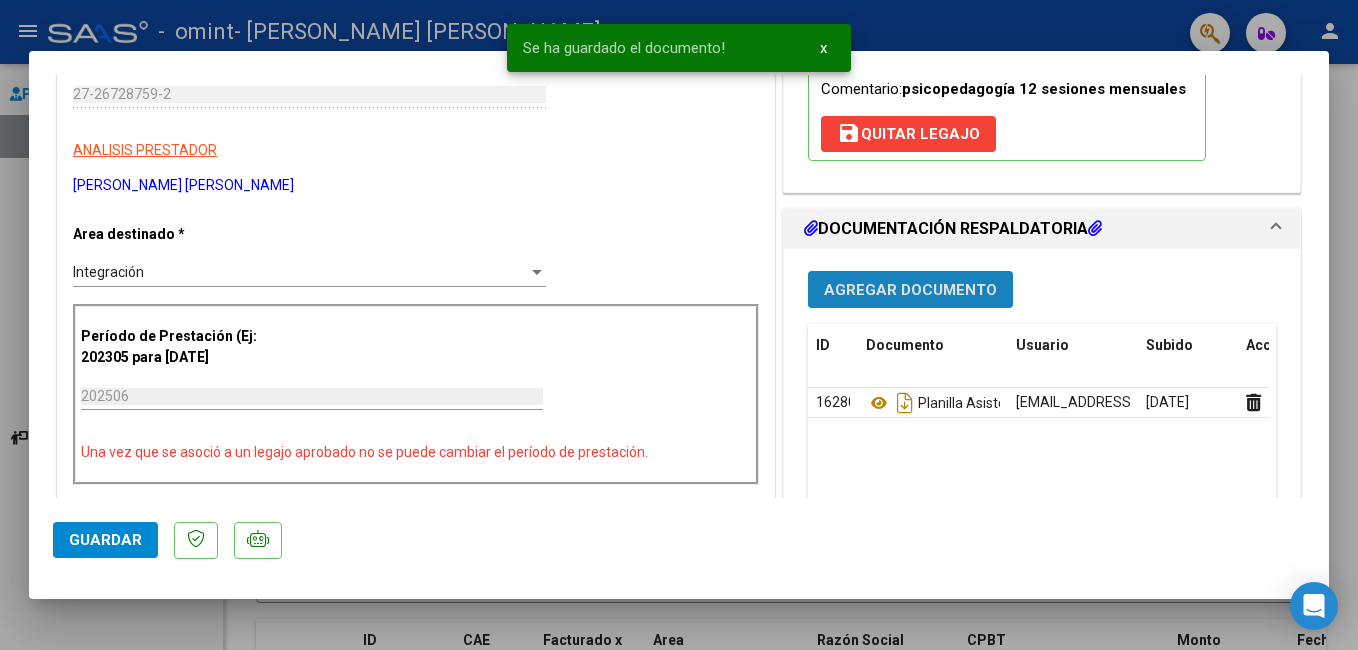 click on "Agregar Documento" at bounding box center (910, 290) 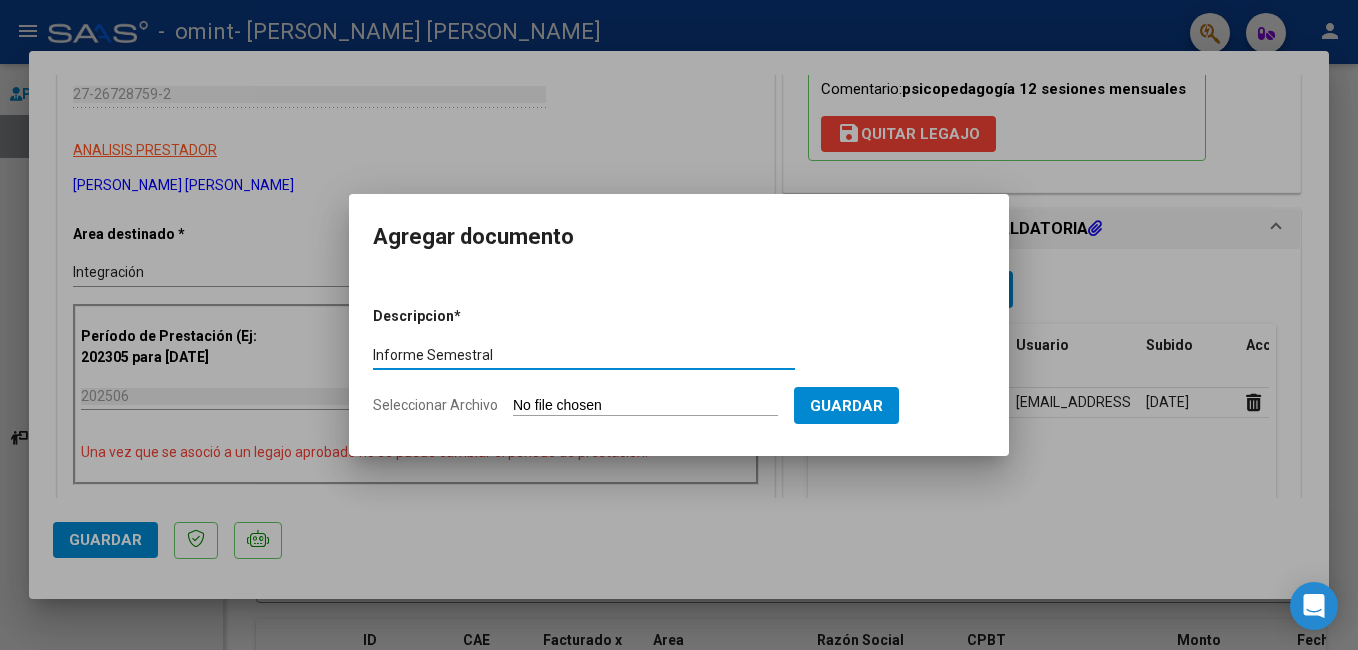 type on "Informe Semestral" 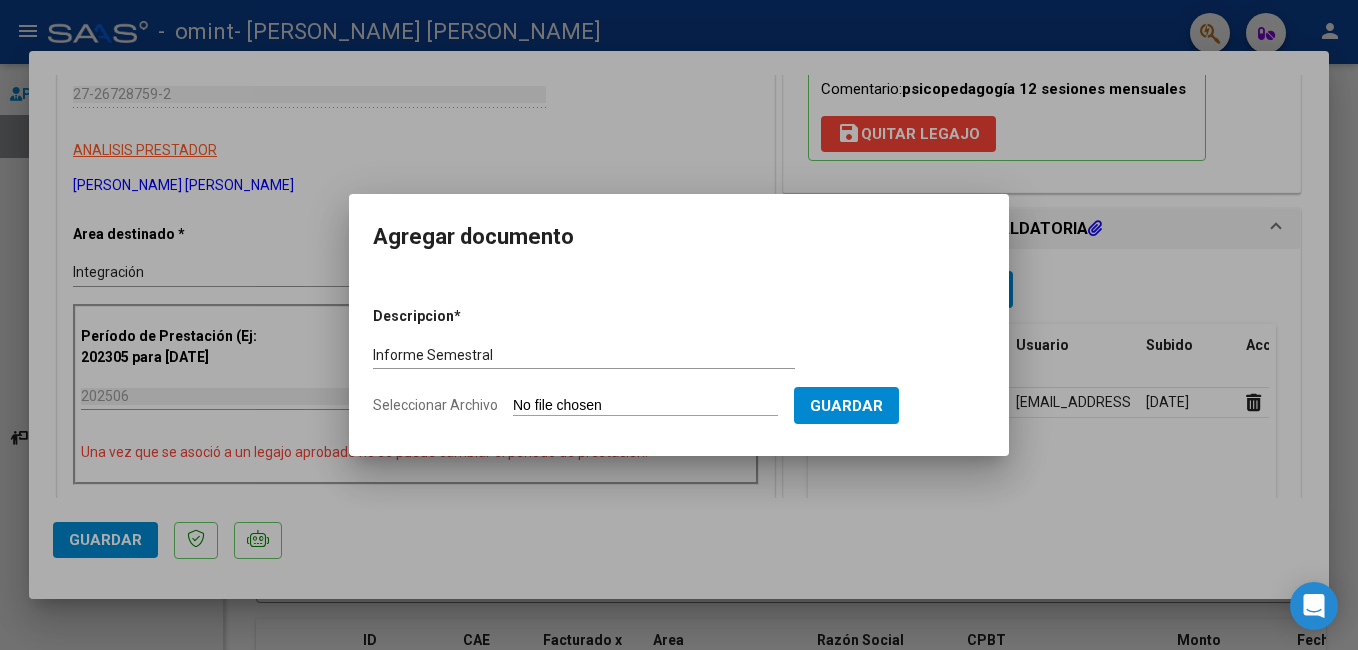 click on "Seleccionar Archivo" at bounding box center (645, 406) 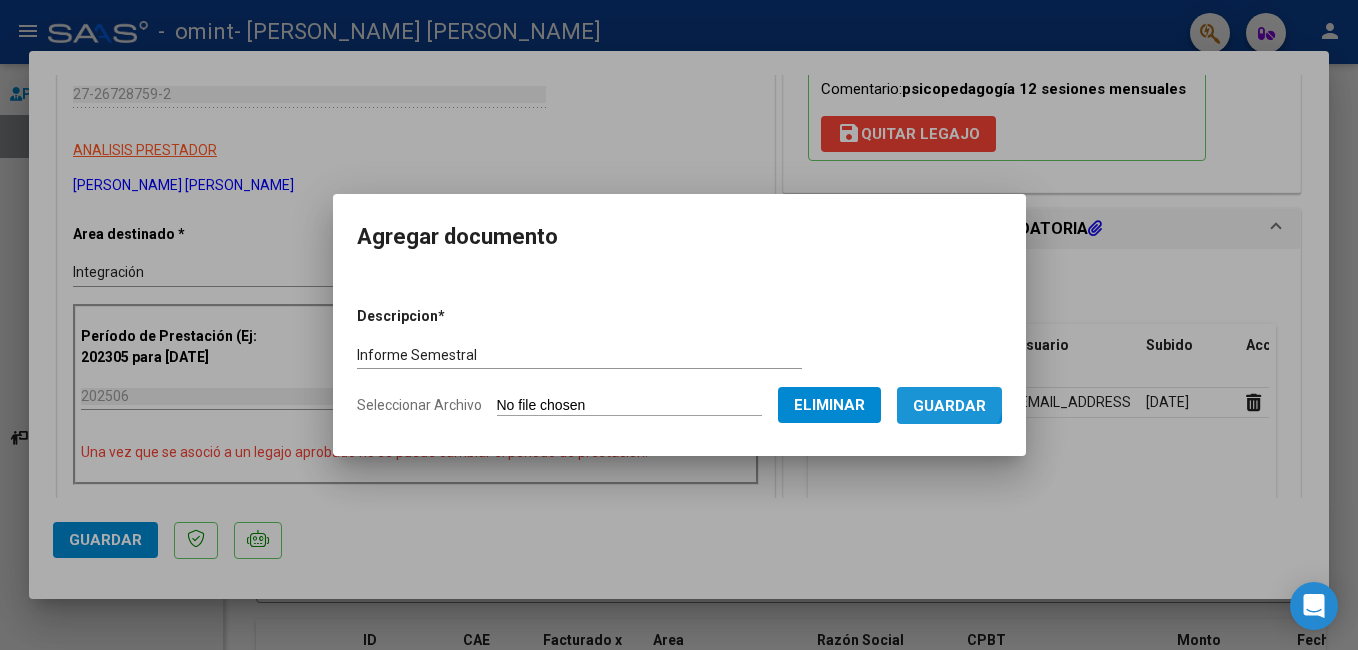 click on "Guardar" at bounding box center [949, 405] 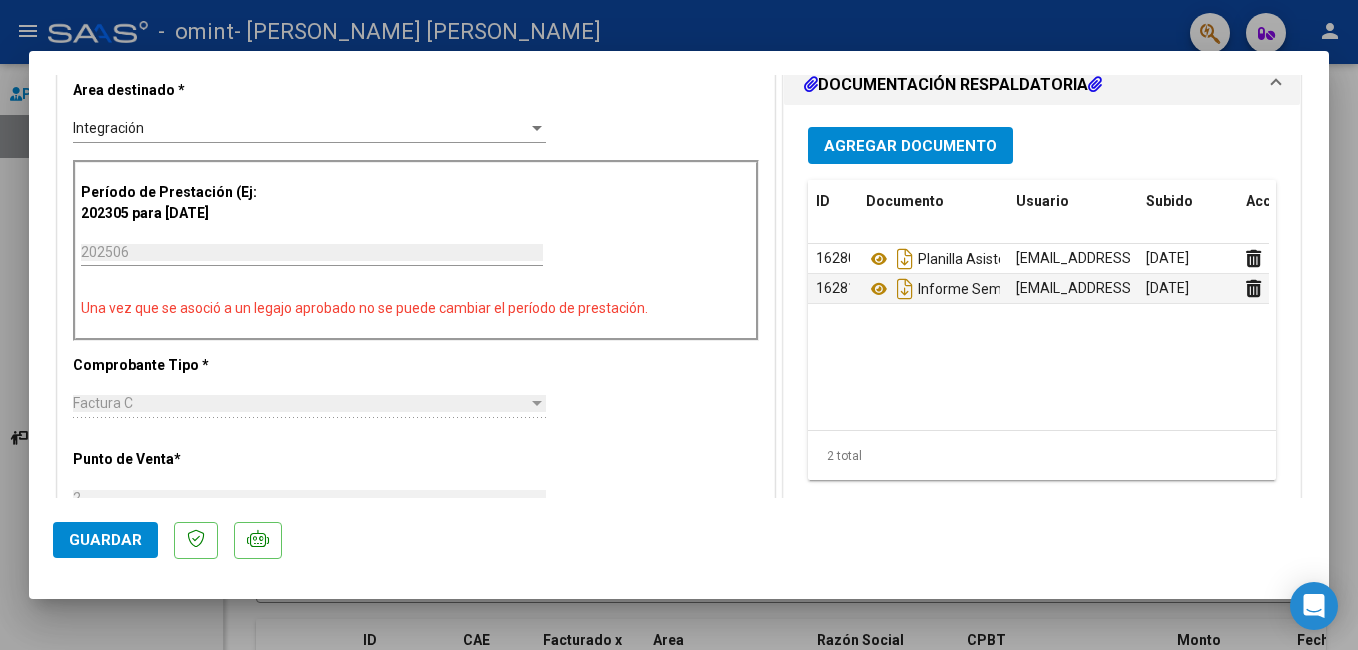 scroll, scrollTop: 497, scrollLeft: 0, axis: vertical 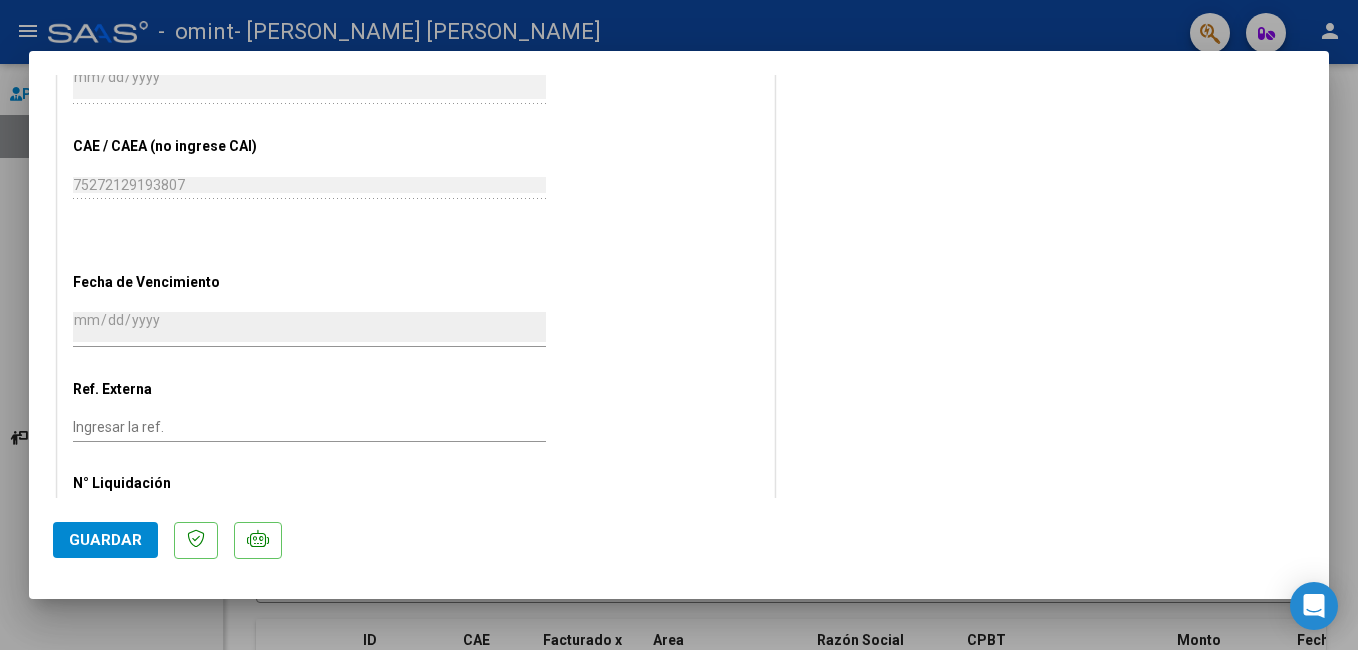 click on "Guardar" 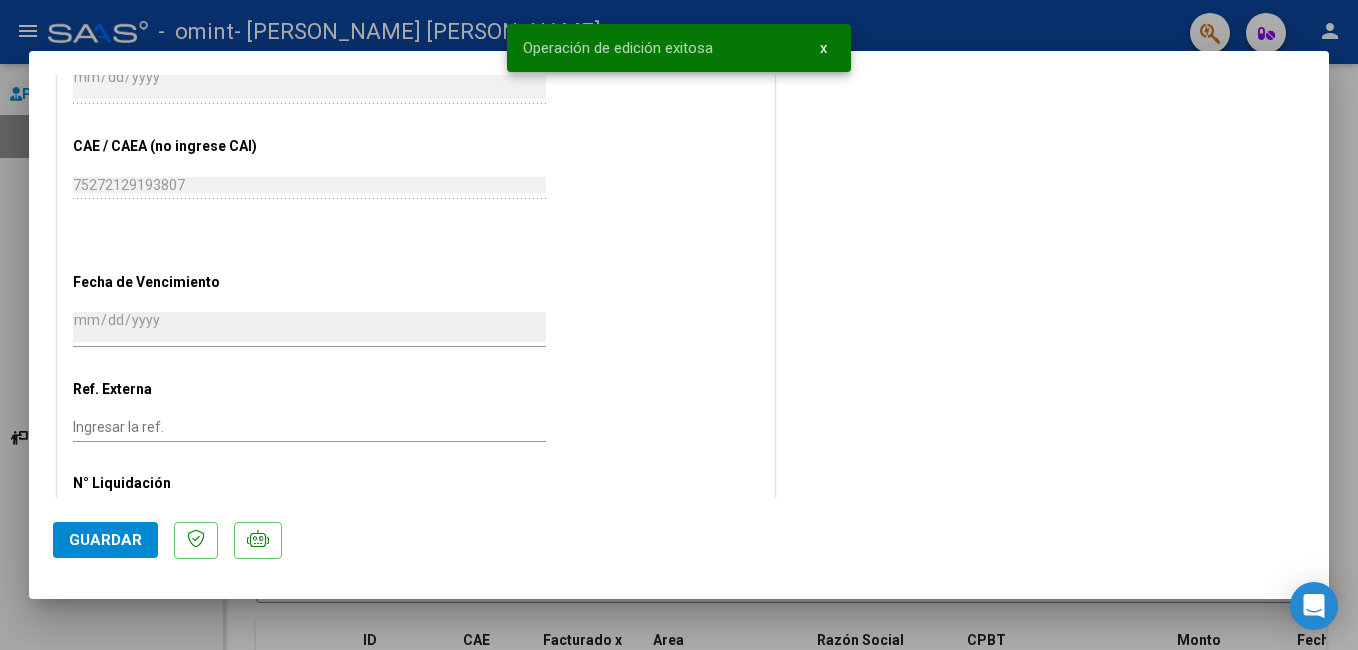 scroll, scrollTop: 1262, scrollLeft: 0, axis: vertical 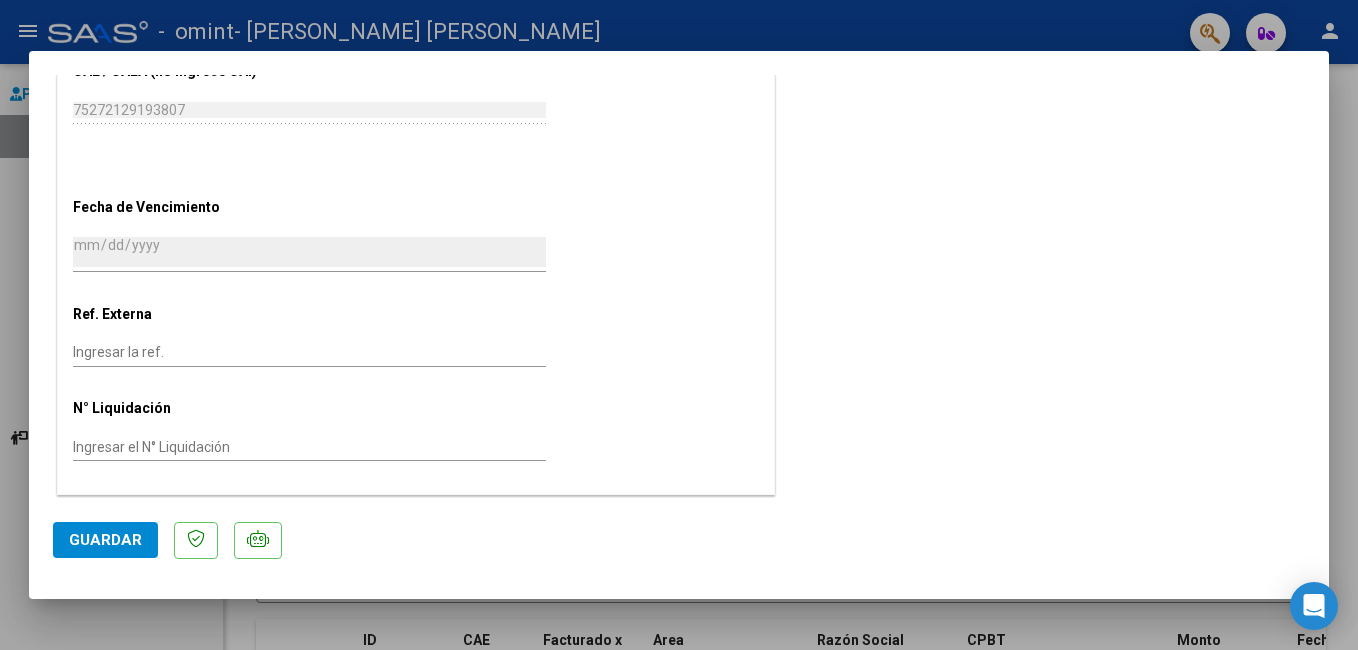 click at bounding box center [679, 325] 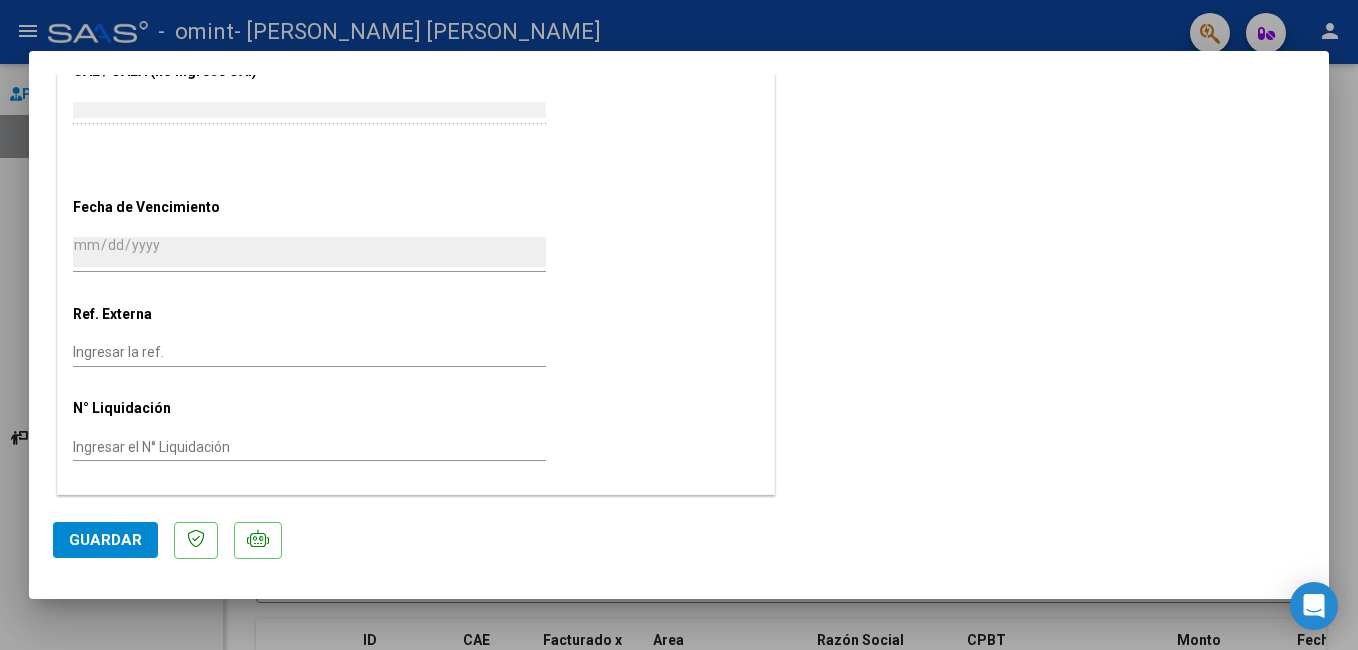 scroll, scrollTop: 0, scrollLeft: 0, axis: both 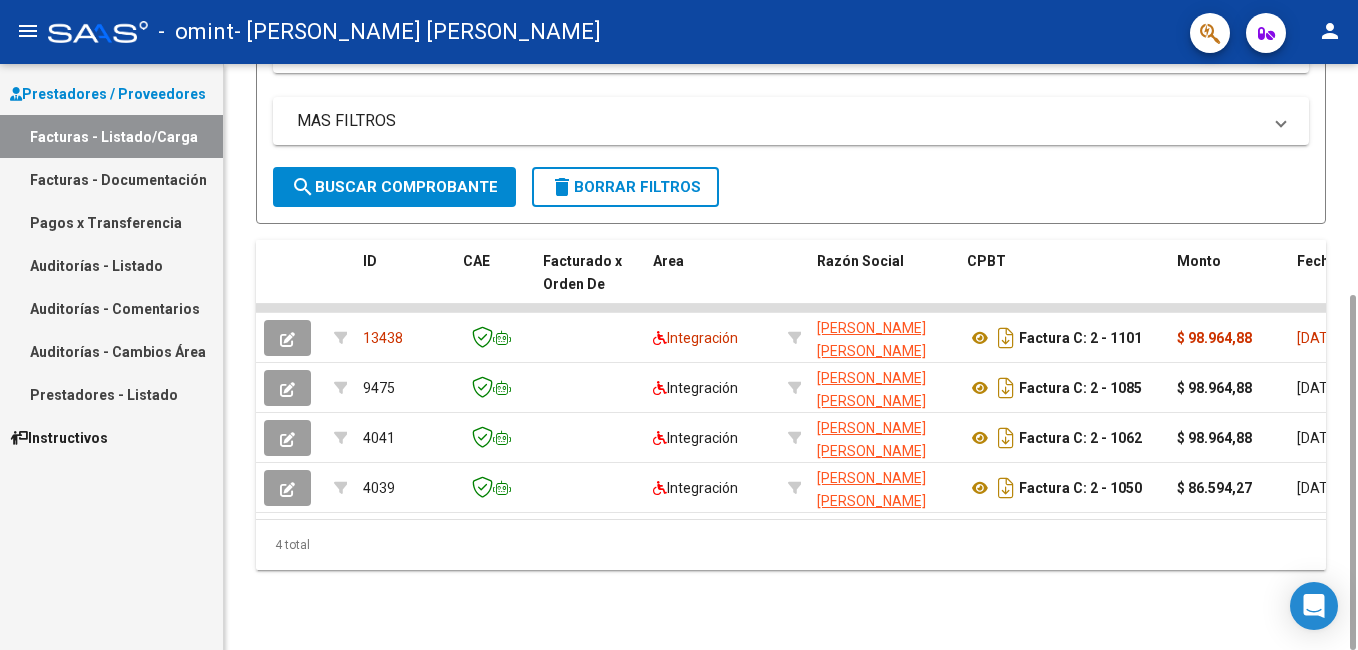 drag, startPoint x: 1348, startPoint y: 206, endPoint x: 1361, endPoint y: 545, distance: 339.24918 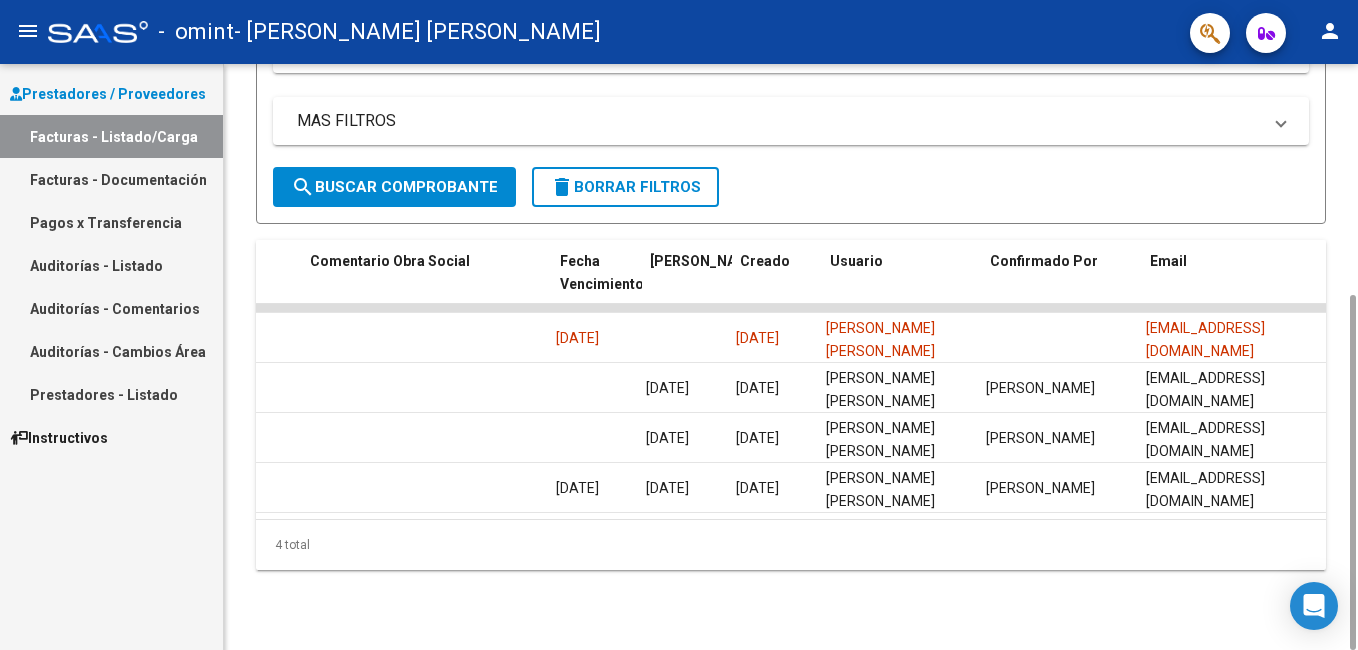 scroll, scrollTop: 0, scrollLeft: 3146, axis: horizontal 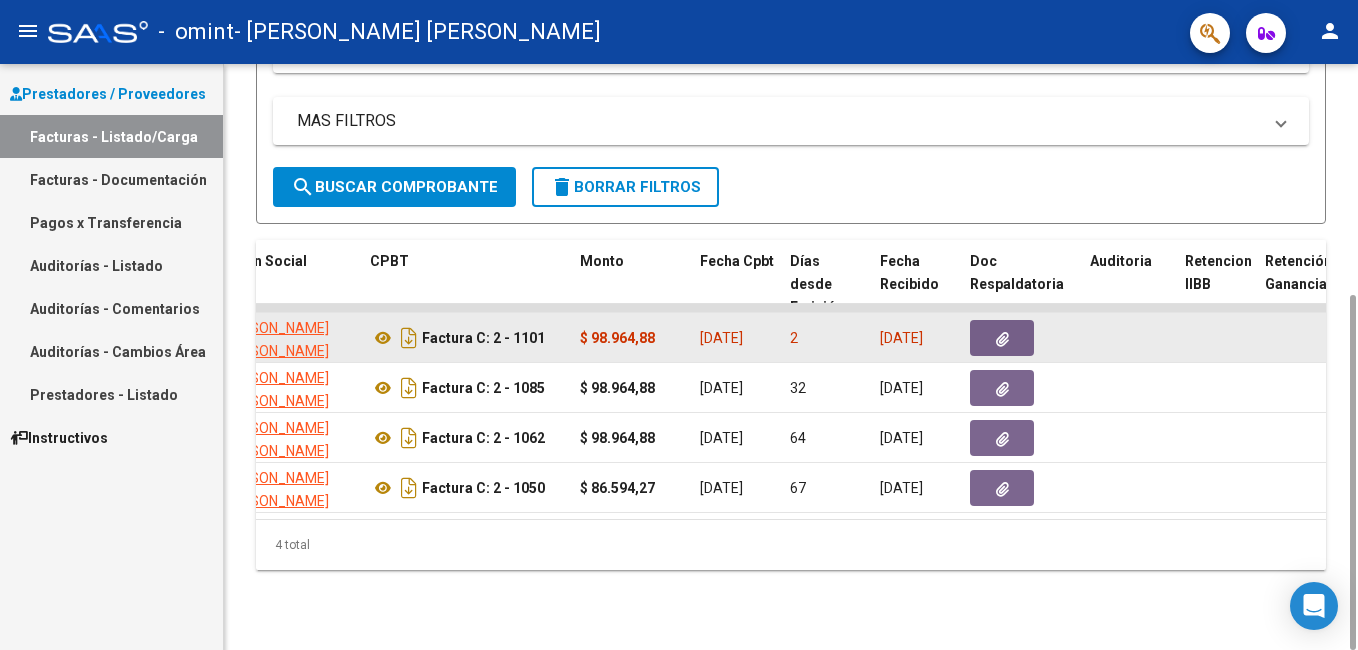 click 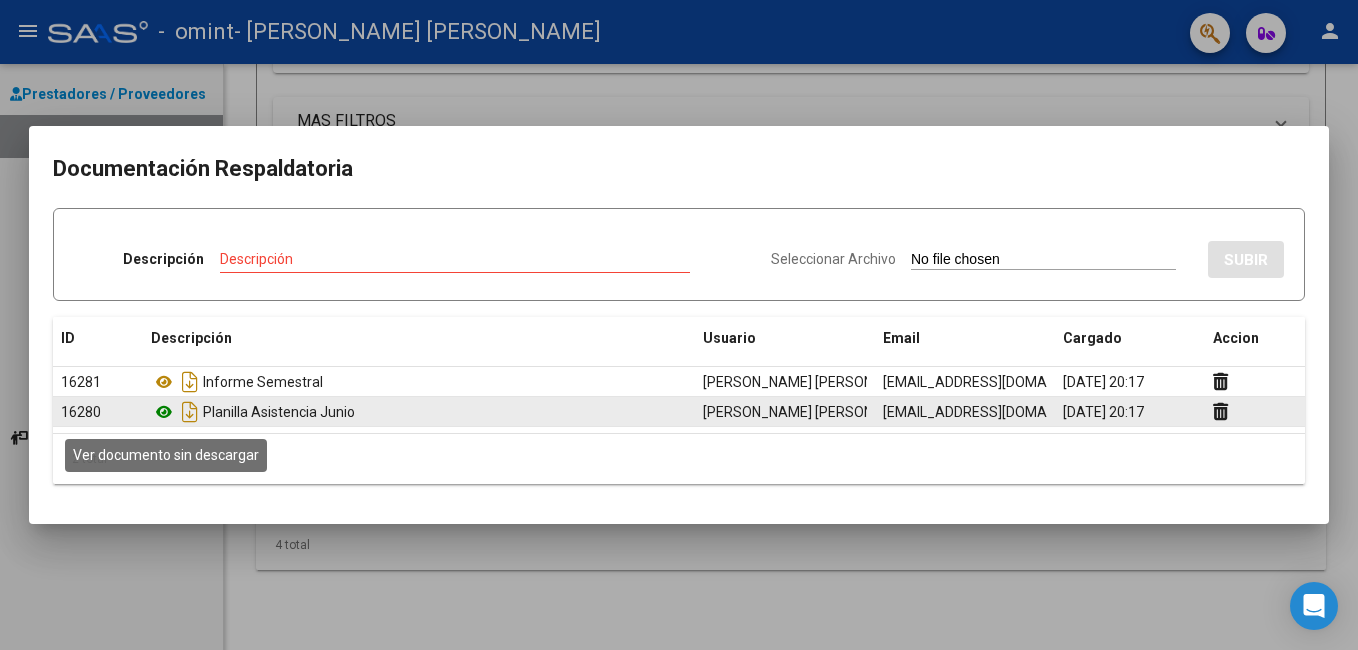 click 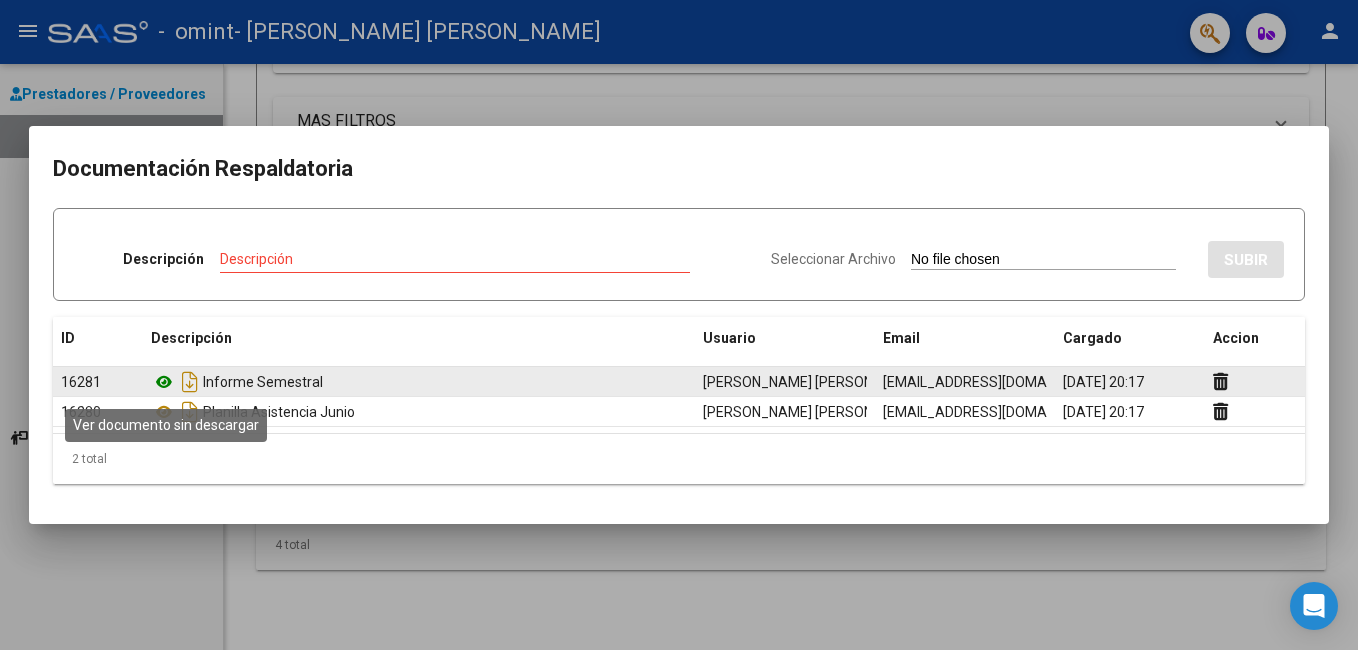 click 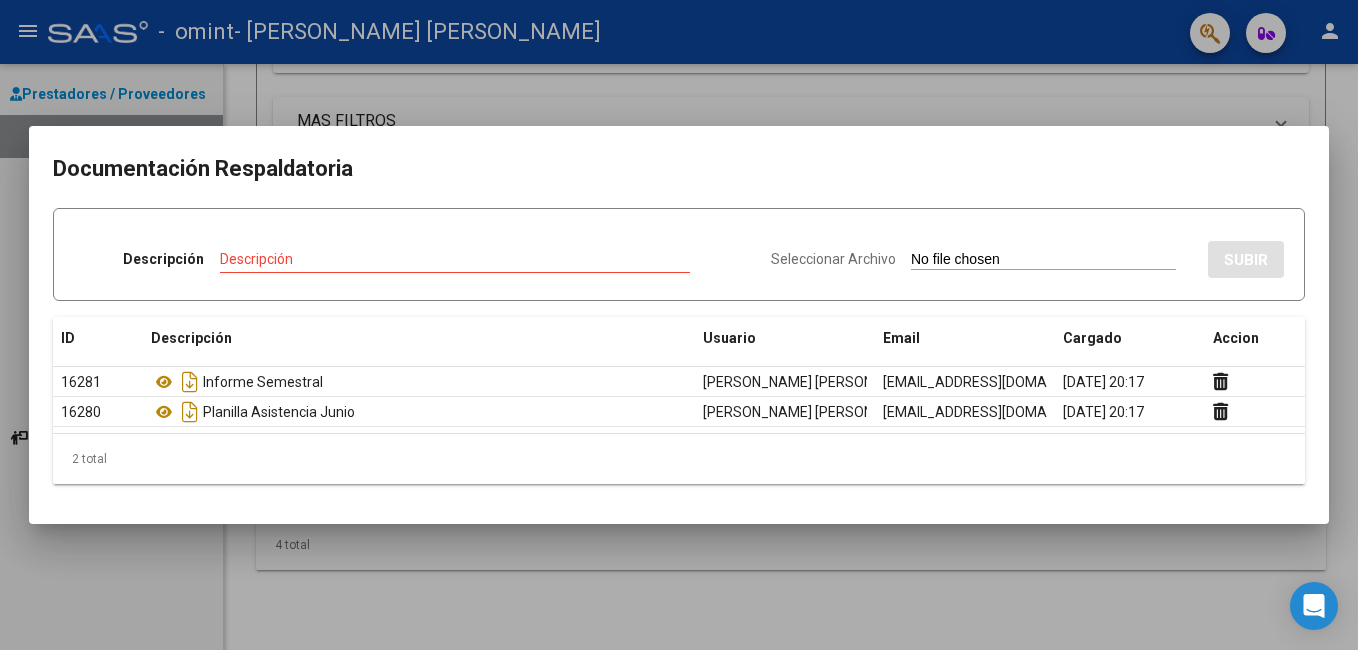 click at bounding box center (679, 325) 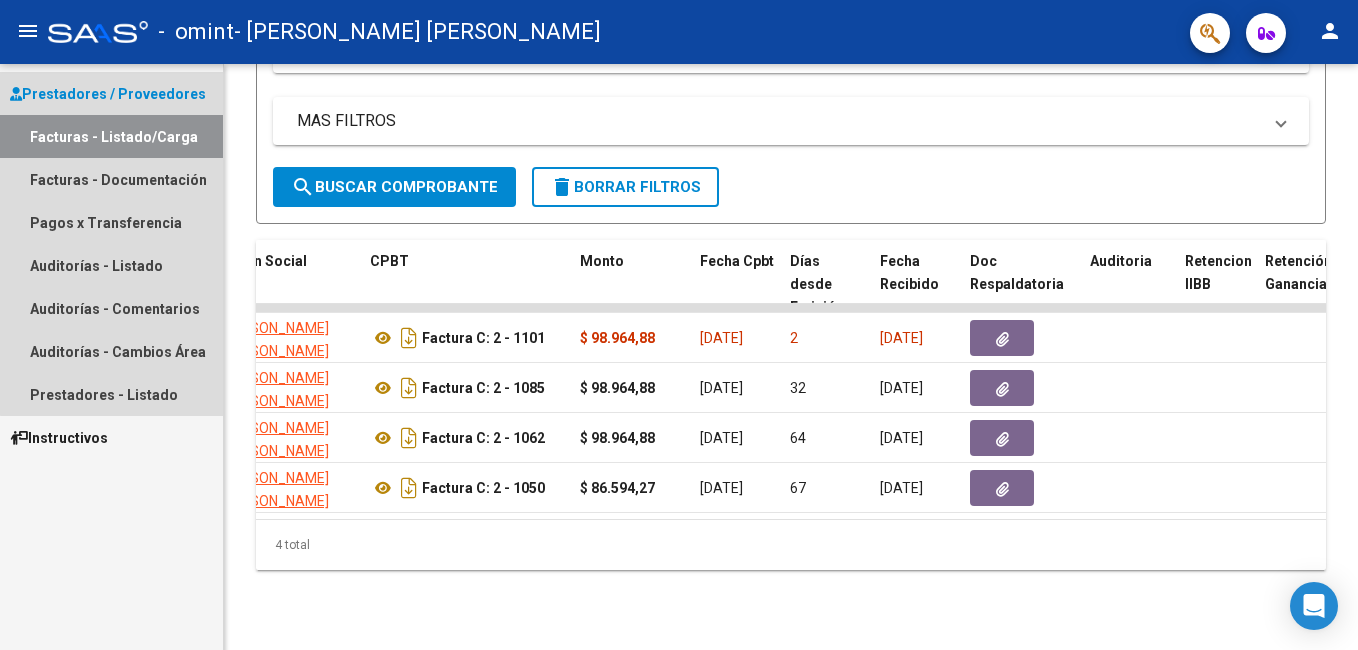 click on "Facturas - Listado/Carga" at bounding box center [111, 136] 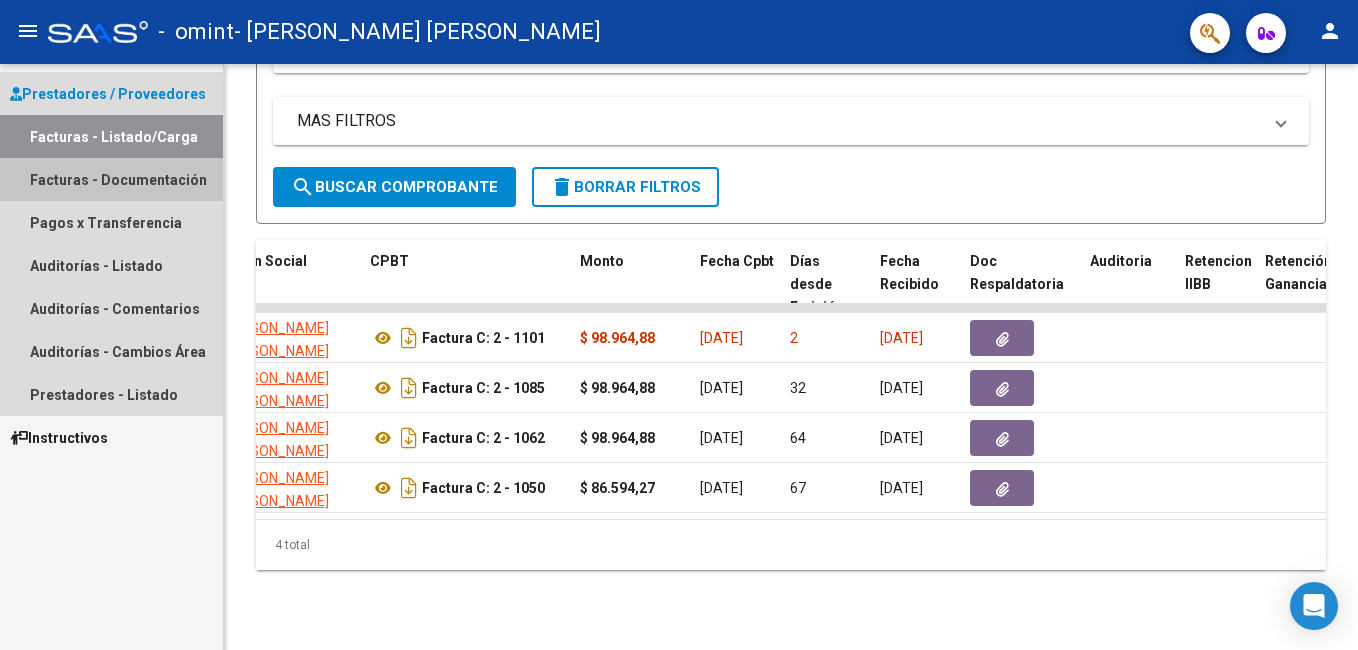 click on "Facturas - Documentación" at bounding box center (111, 179) 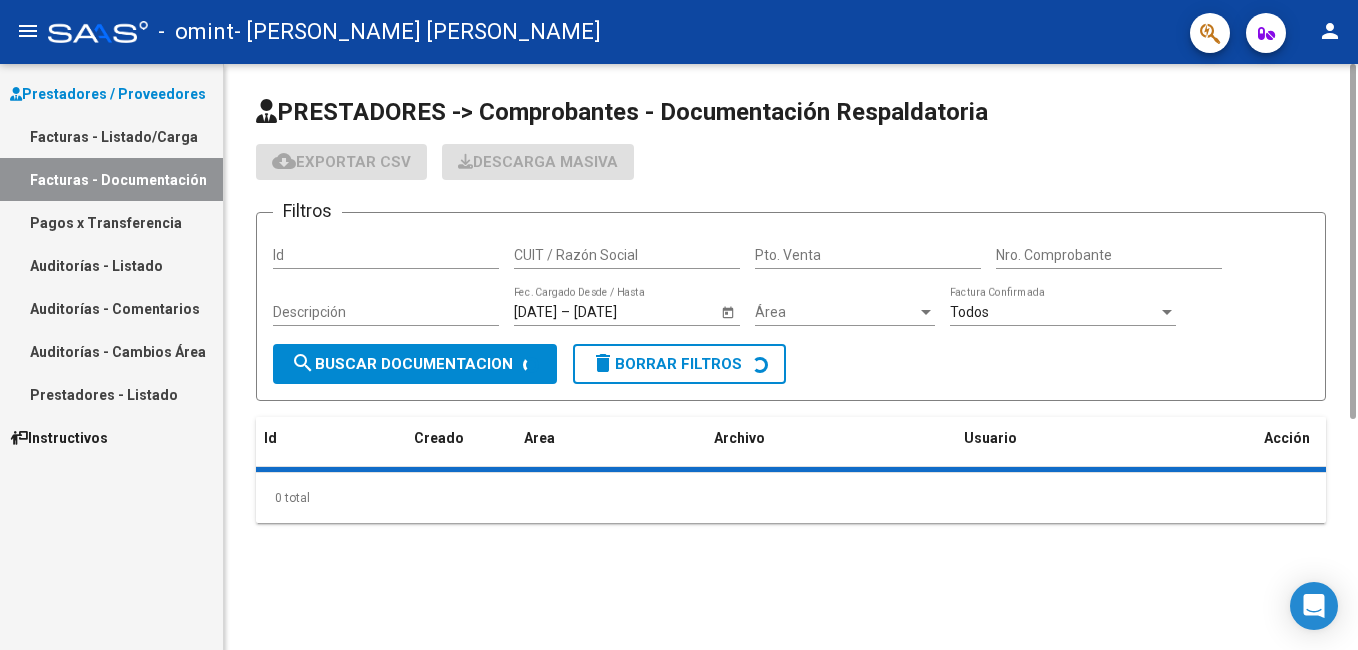 scroll, scrollTop: 0, scrollLeft: 0, axis: both 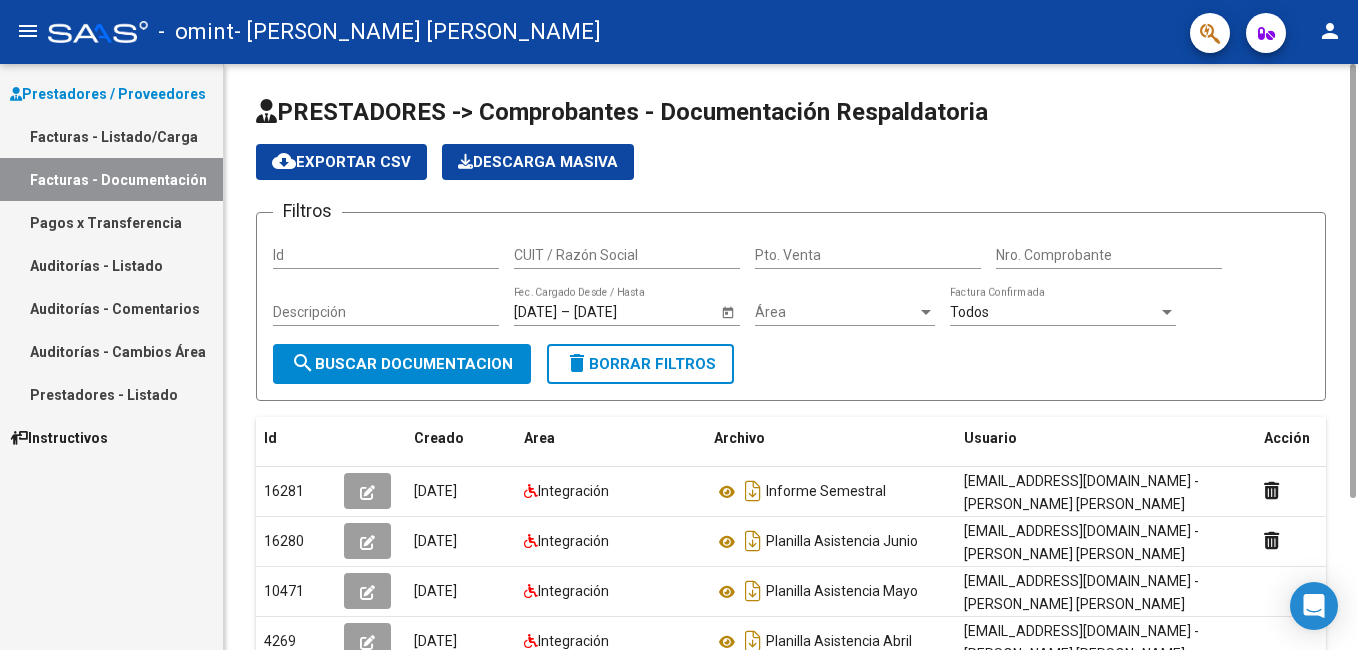 drag, startPoint x: 1352, startPoint y: 168, endPoint x: 1361, endPoint y: 75, distance: 93.43447 